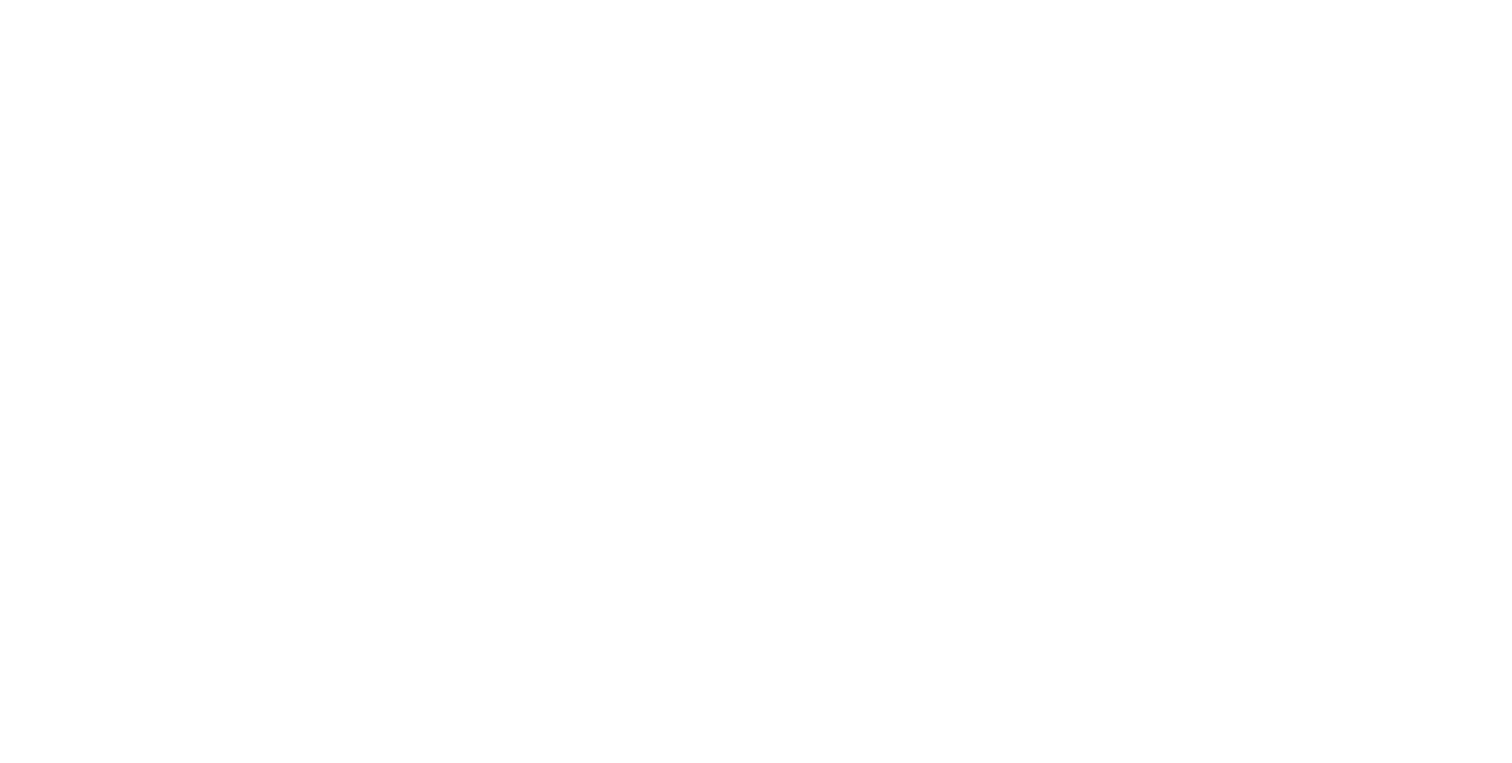 scroll, scrollTop: 0, scrollLeft: 0, axis: both 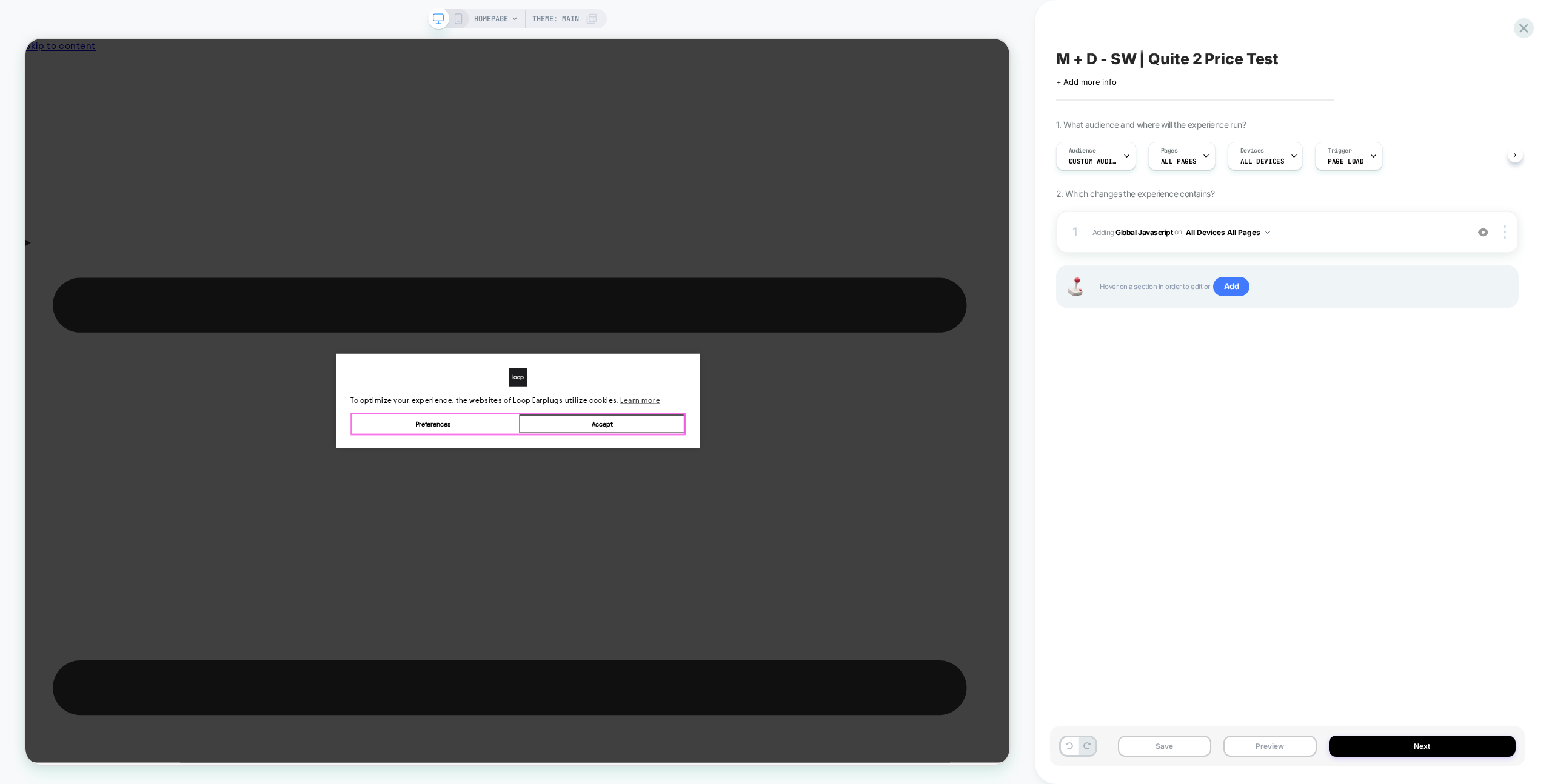 click on "Accept" at bounding box center [794, 553] 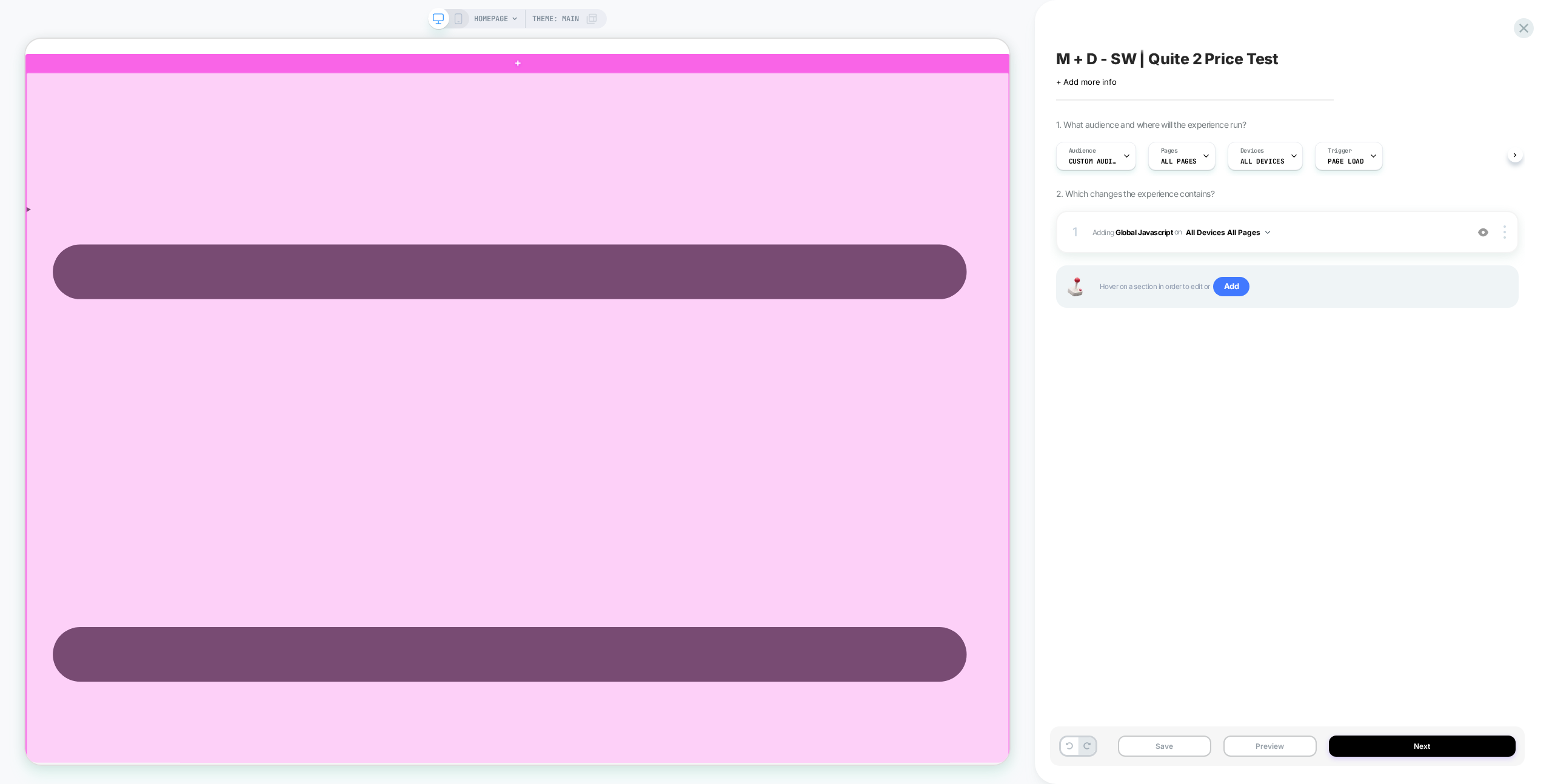 scroll, scrollTop: 0, scrollLeft: 0, axis: both 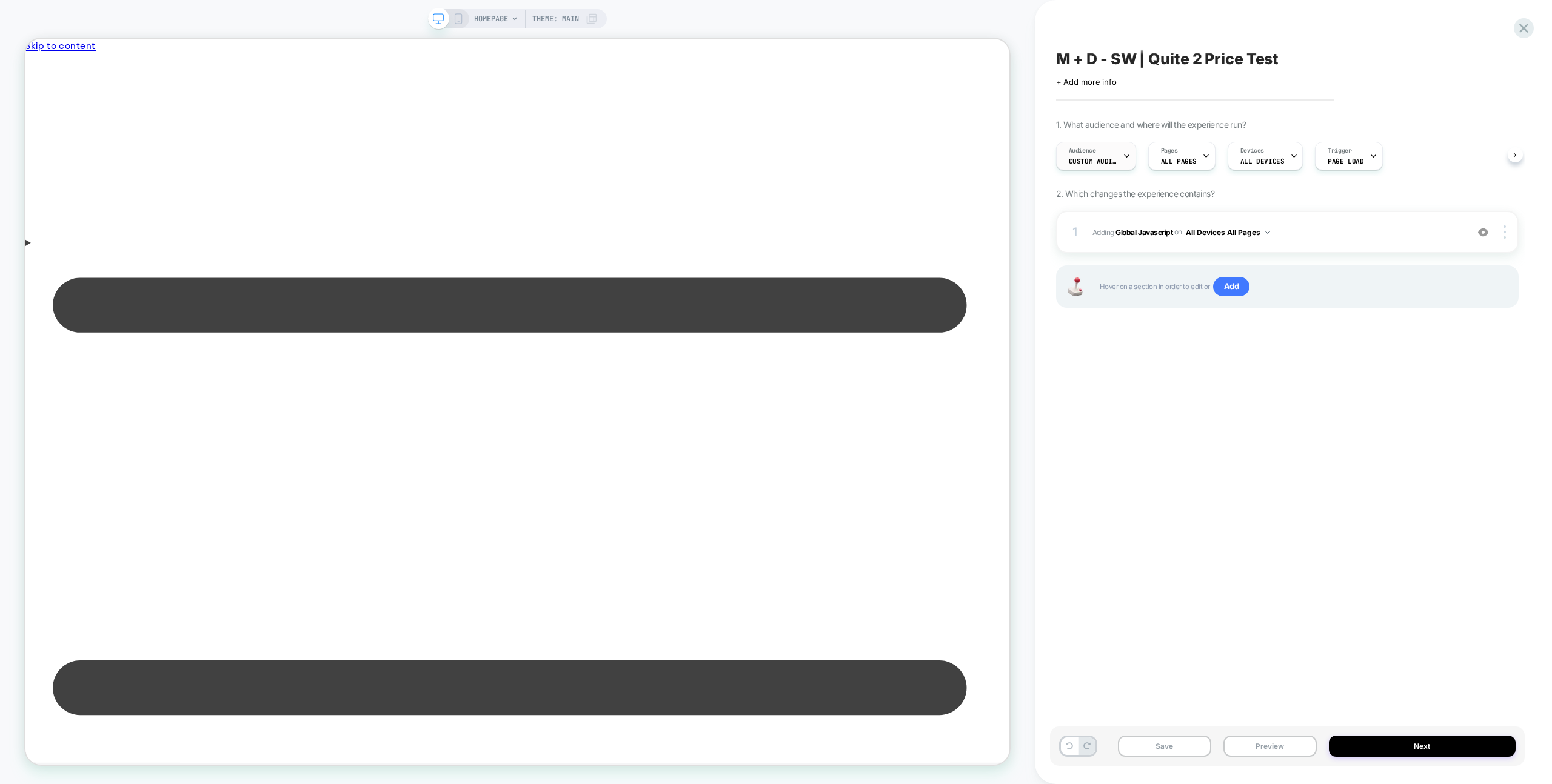 click at bounding box center [1126, 156] 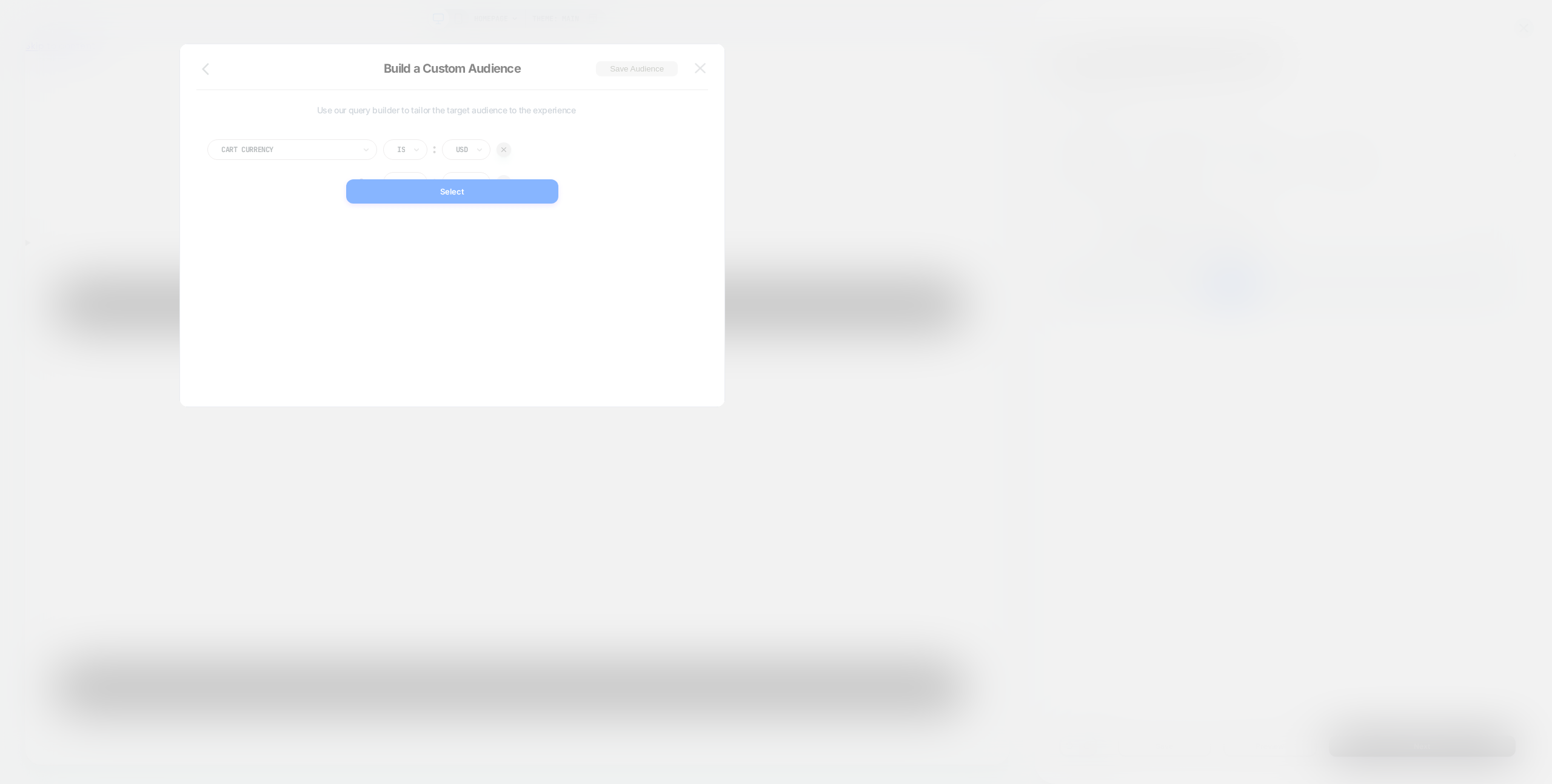 scroll, scrollTop: 0, scrollLeft: 0, axis: both 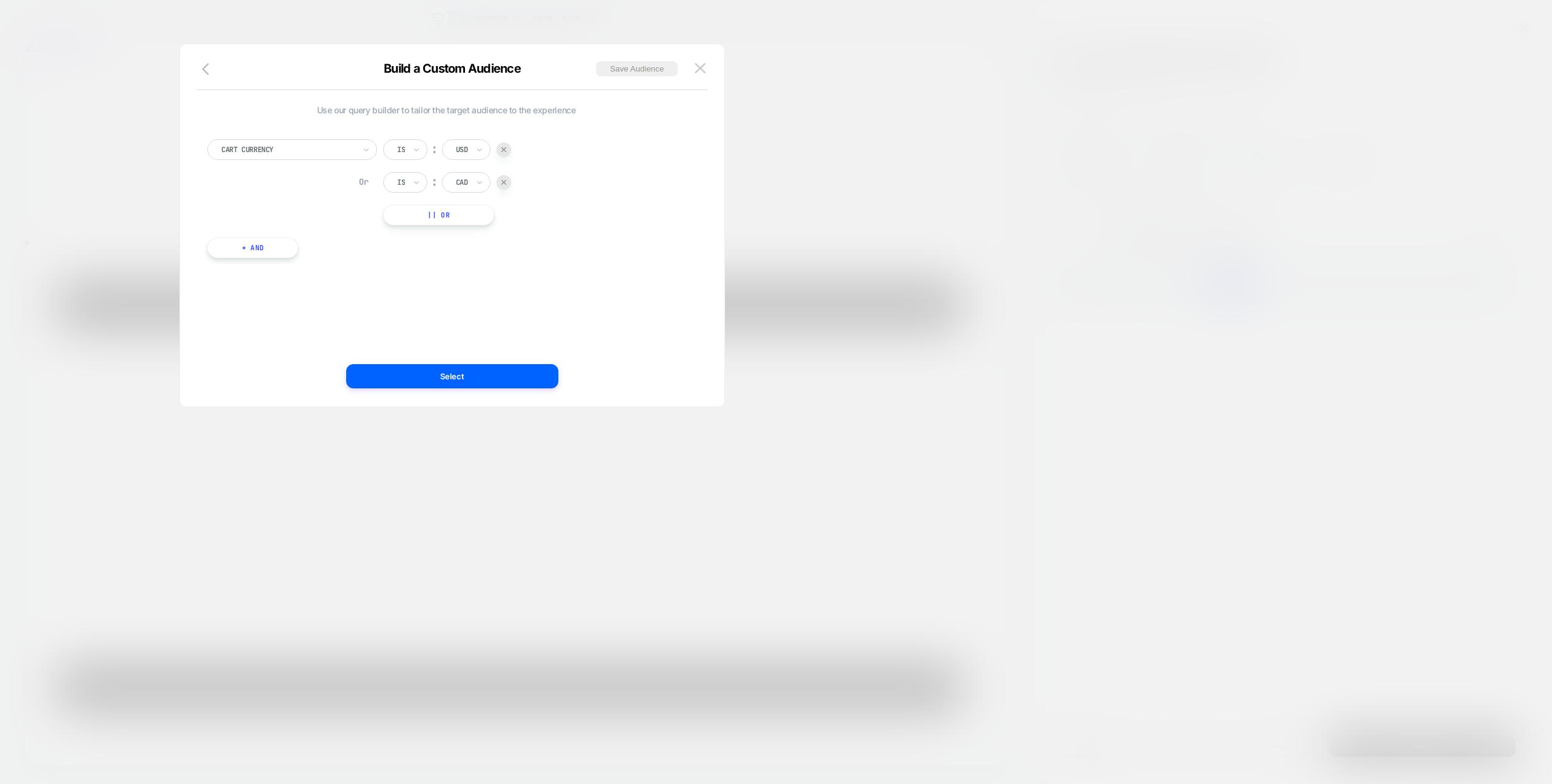 click at bounding box center [776, 392] 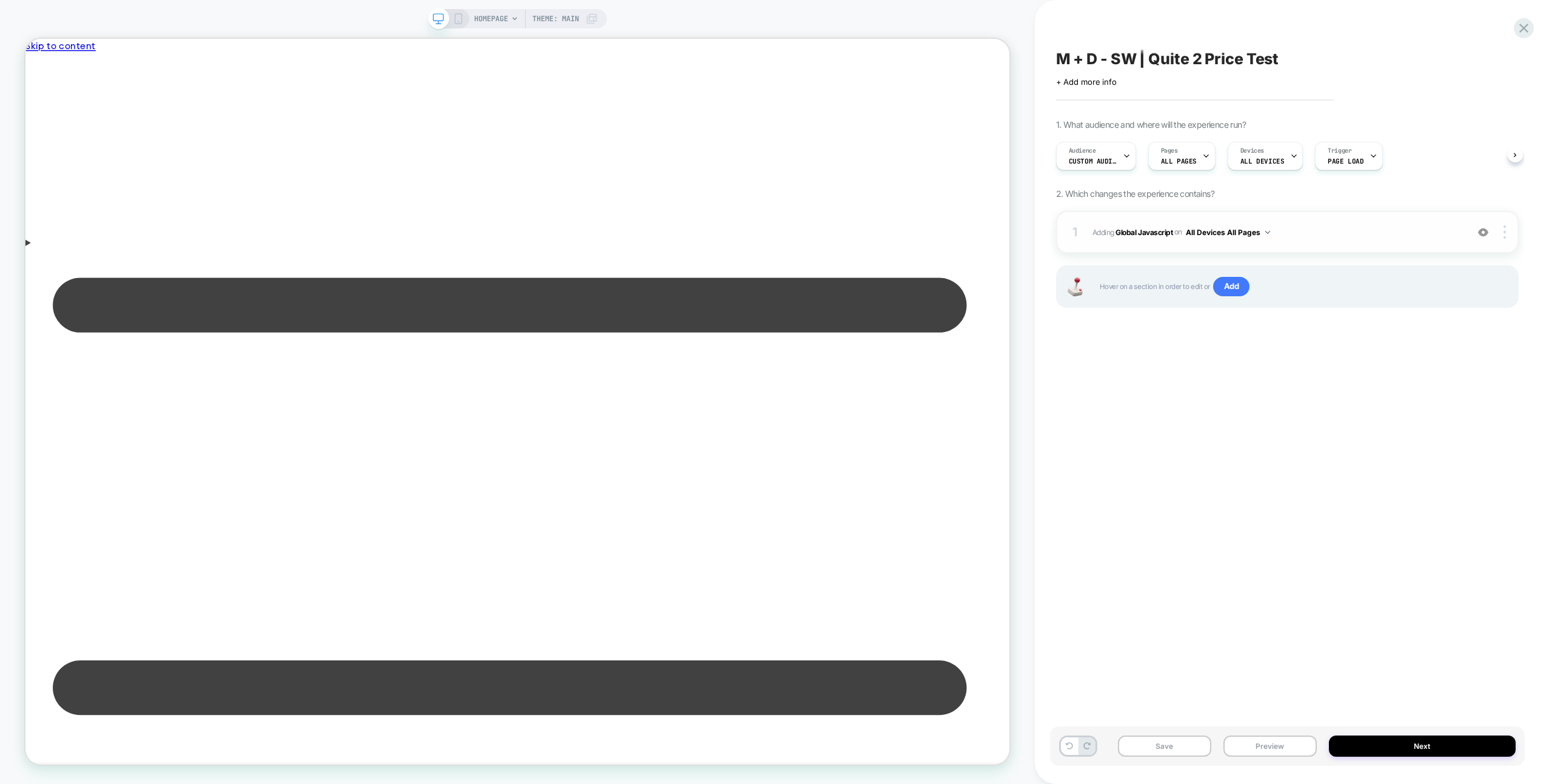 click on "Adding   Global Javascript   on All Devices All Pages" at bounding box center (1277, 232) 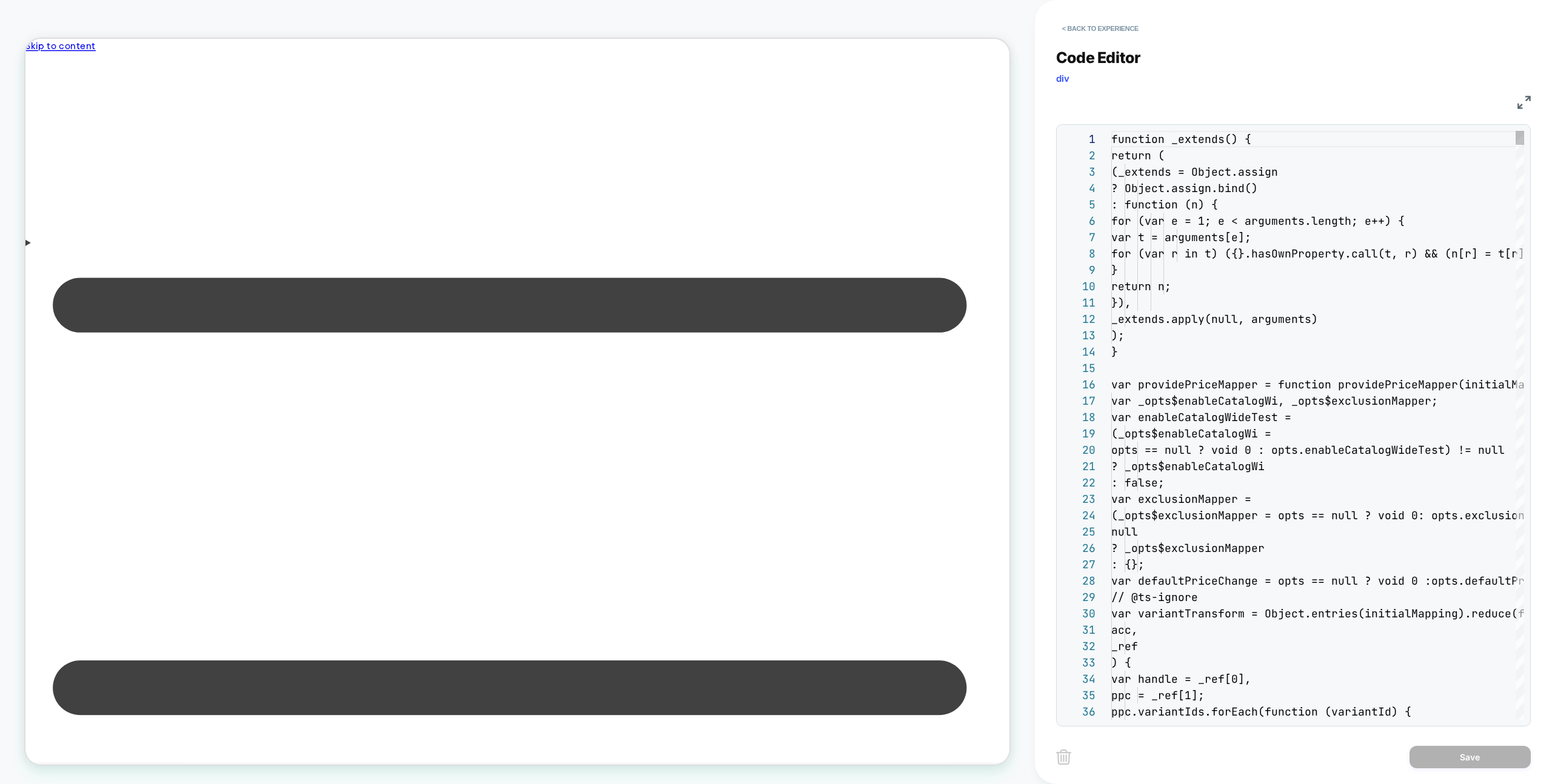 scroll, scrollTop: 164, scrollLeft: 0, axis: vertical 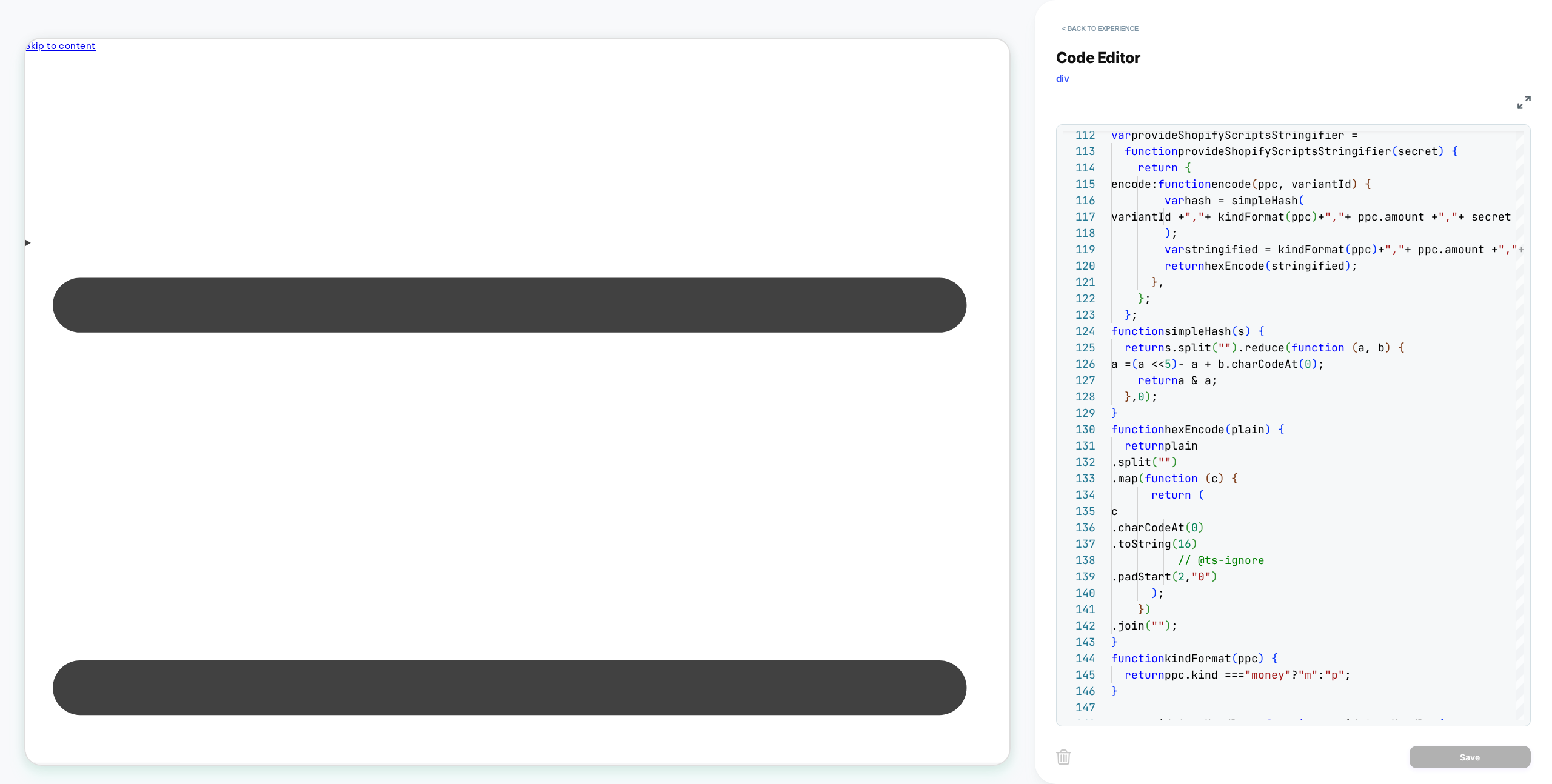 click at bounding box center [1524, 102] 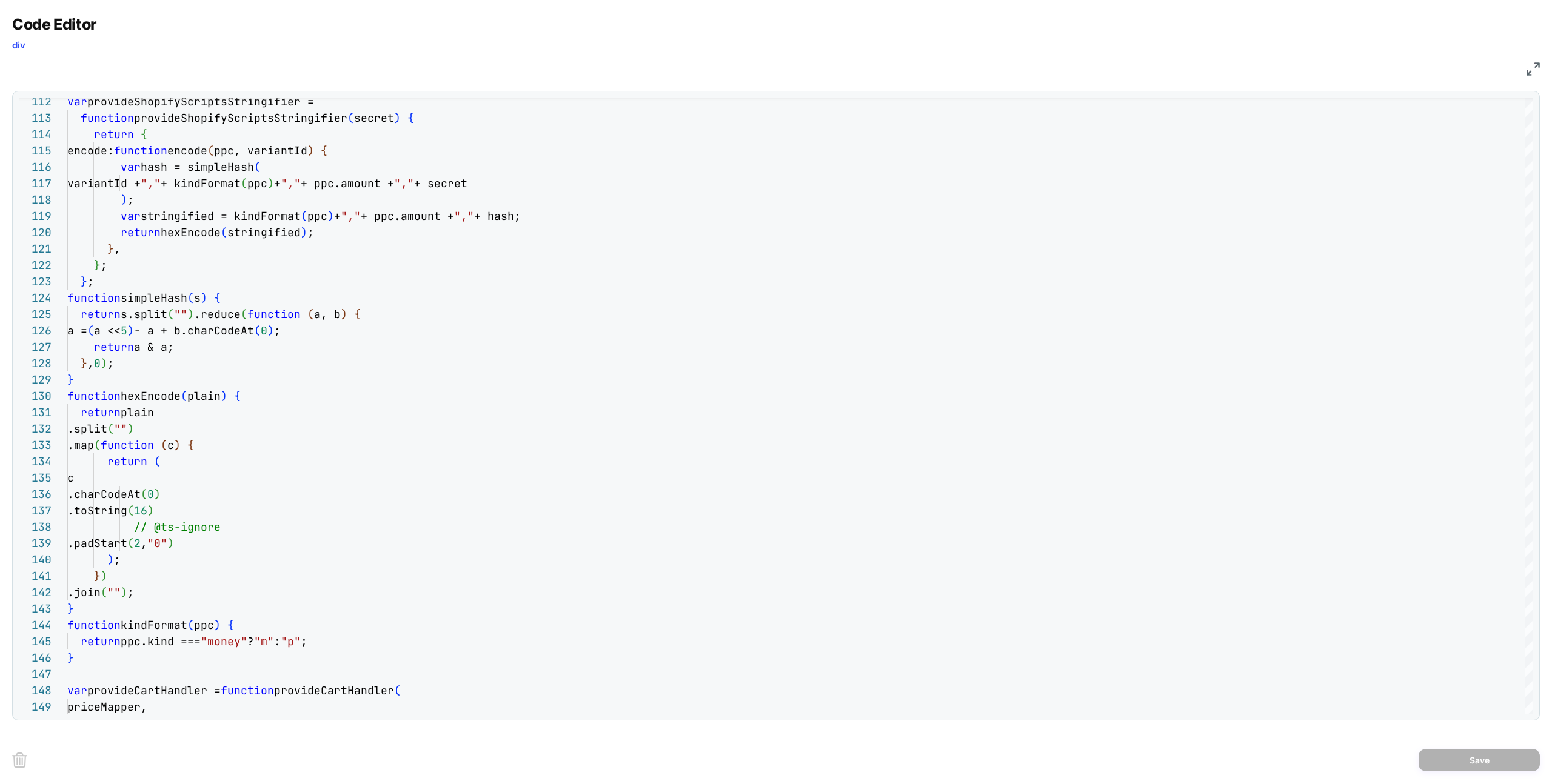 click at bounding box center [1533, 69] 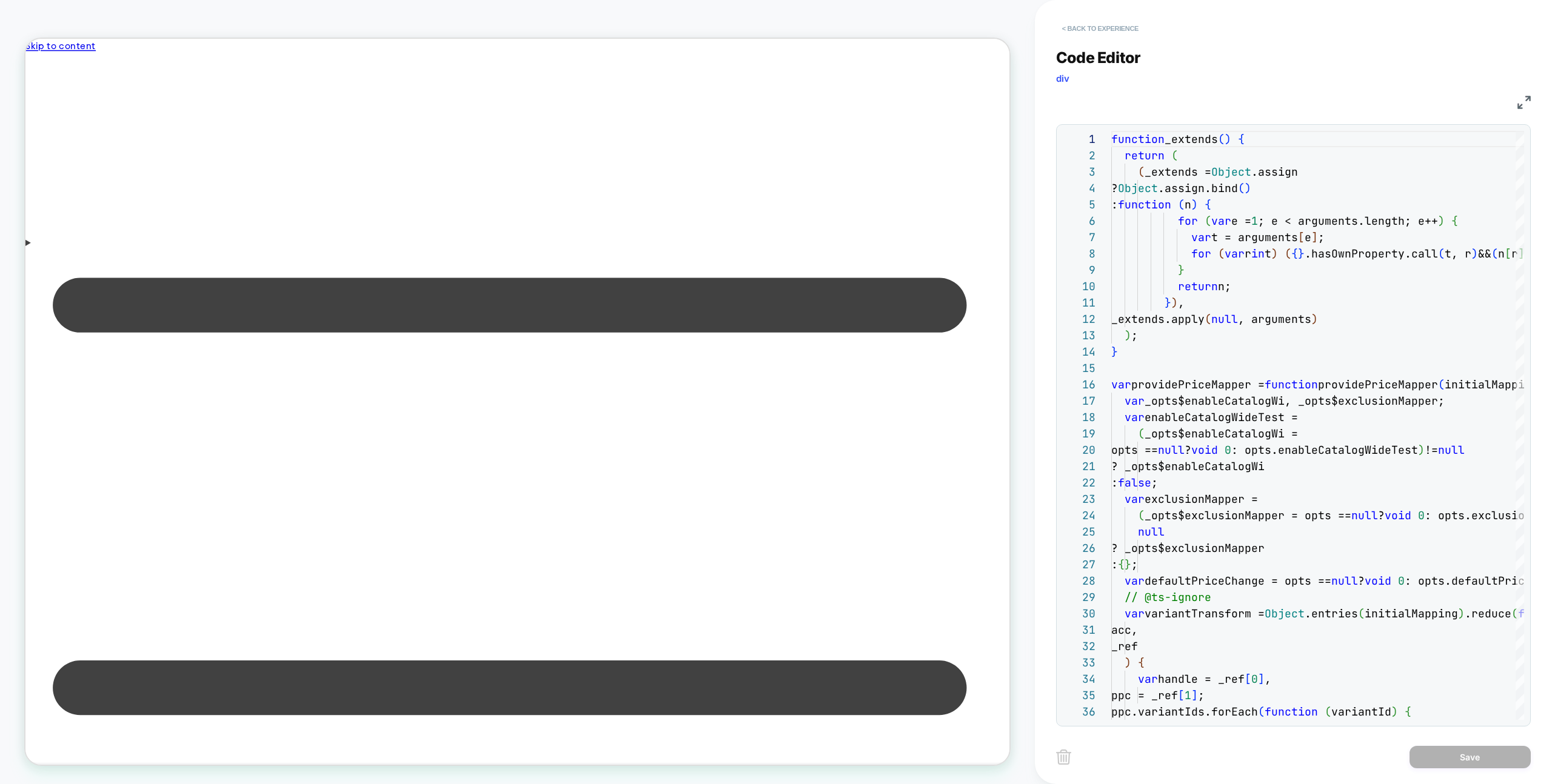 click on "< Back to experience" at bounding box center [1100, 28] 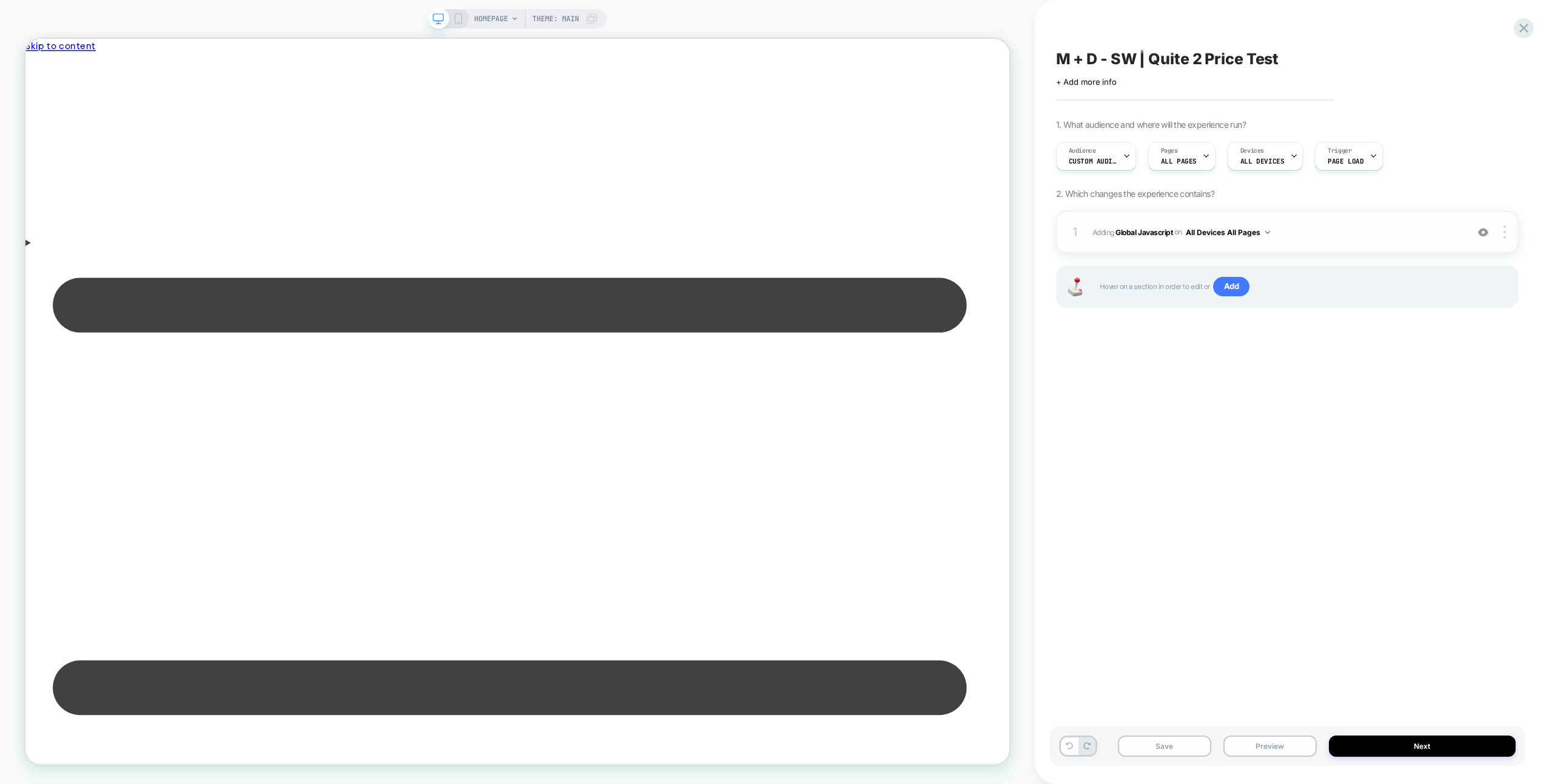 click on "All Devices All Pages" at bounding box center [1228, 232] 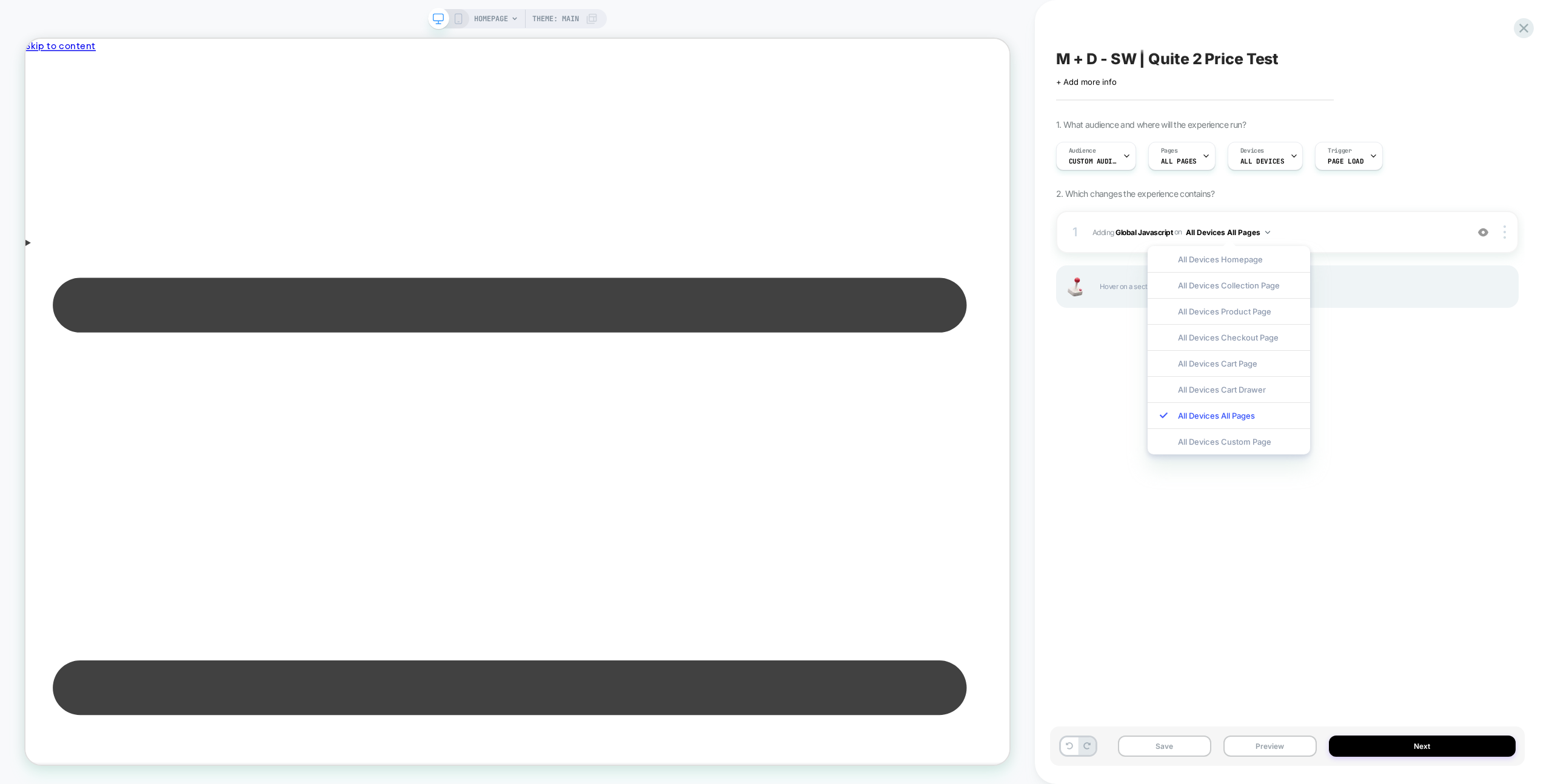 click on "M + D - SW | Quite 2 Price Test Click to edit experience details + Add more info 1. What audience and where will the experience run? Audience Custom Audience Pages ALL PAGES Devices ALL DEVICES Trigger Page Load 2. Which changes the experience contains? 1 Adding   Global Javascript   on All Devices All Pages Add Before Add After Target   Desktop Delete Hover on a section in order to edit or  Add" at bounding box center (1287, 392) 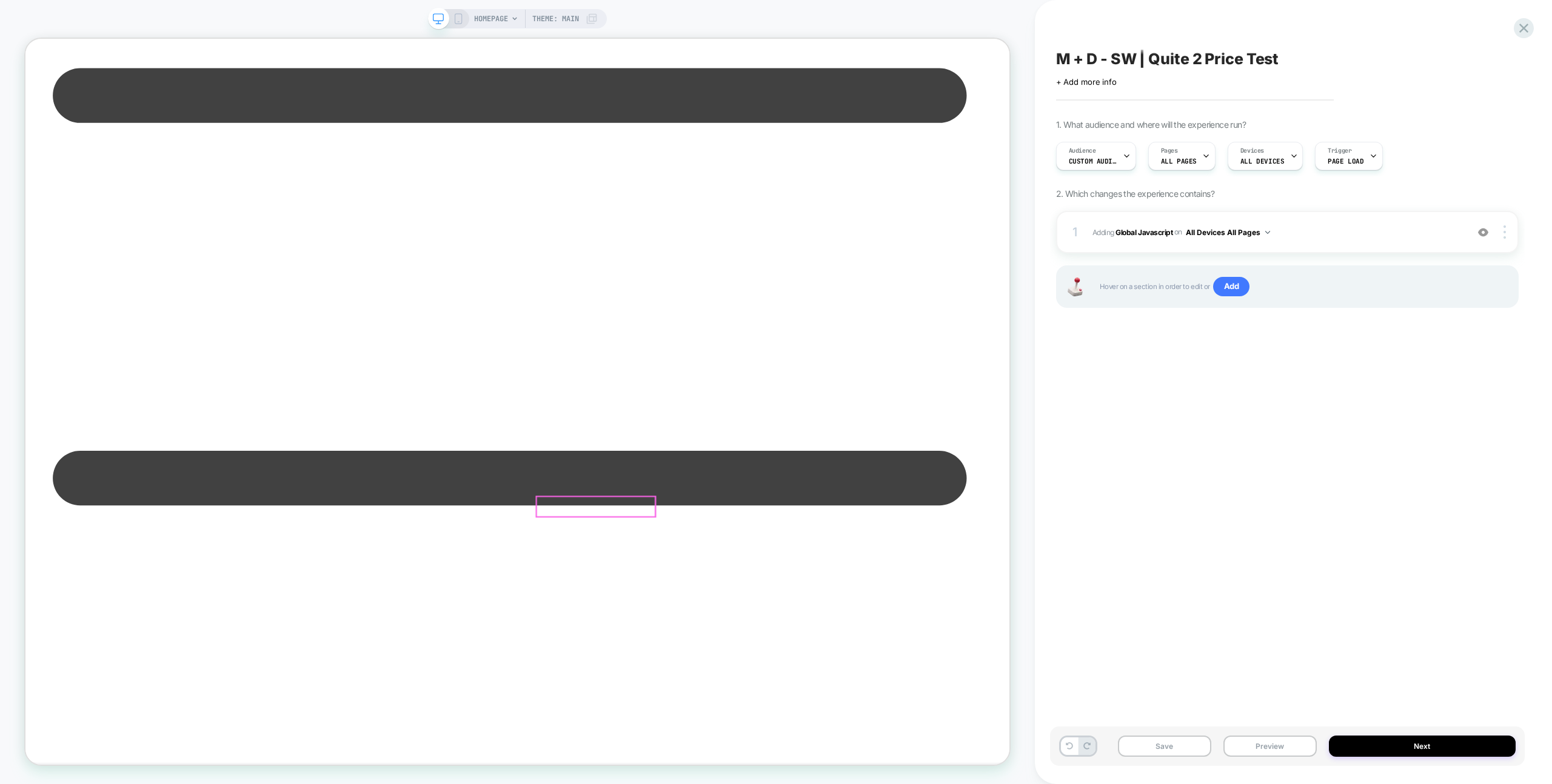 scroll, scrollTop: 281, scrollLeft: 0, axis: vertical 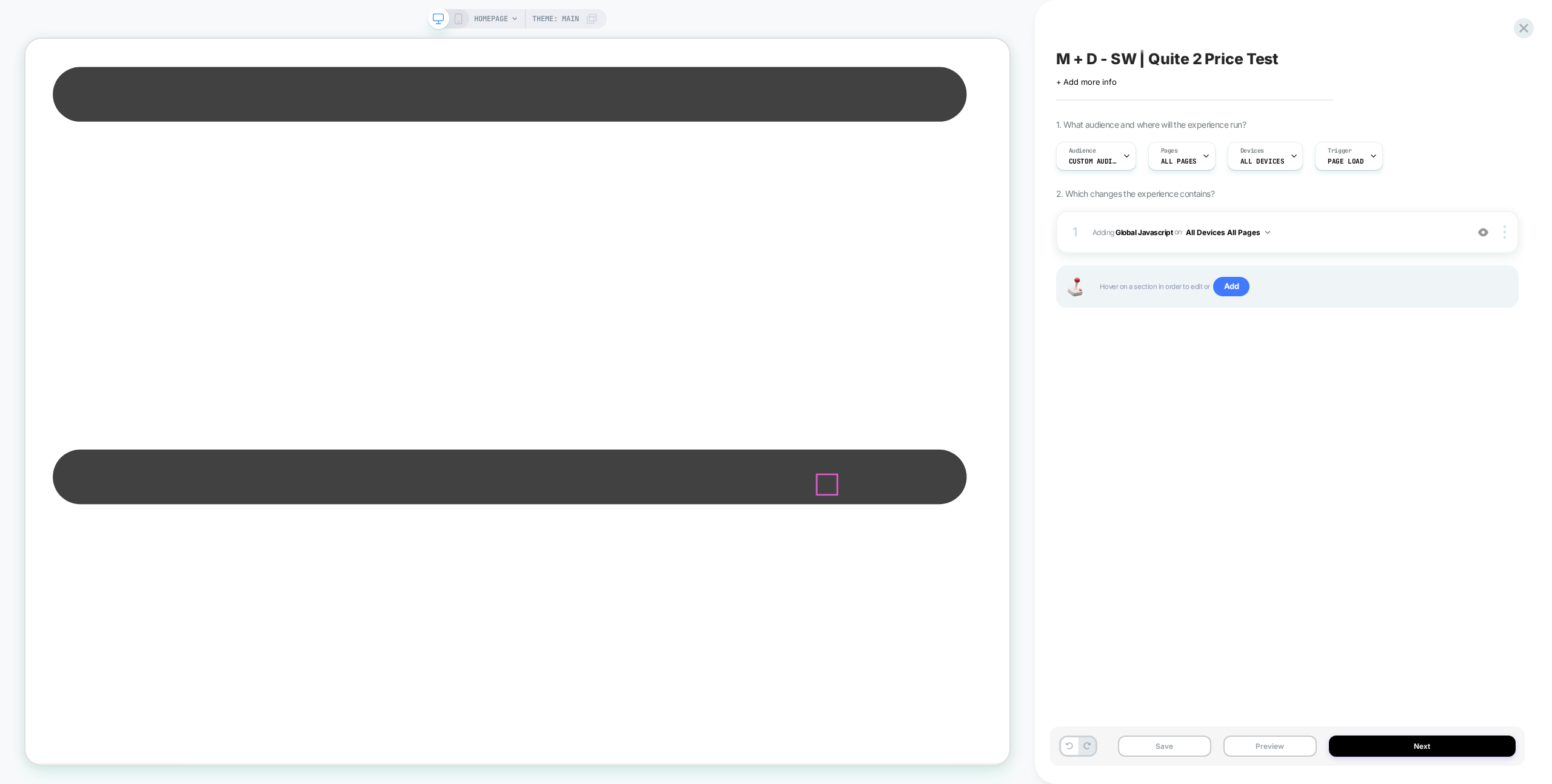 click at bounding box center [43, 26217] 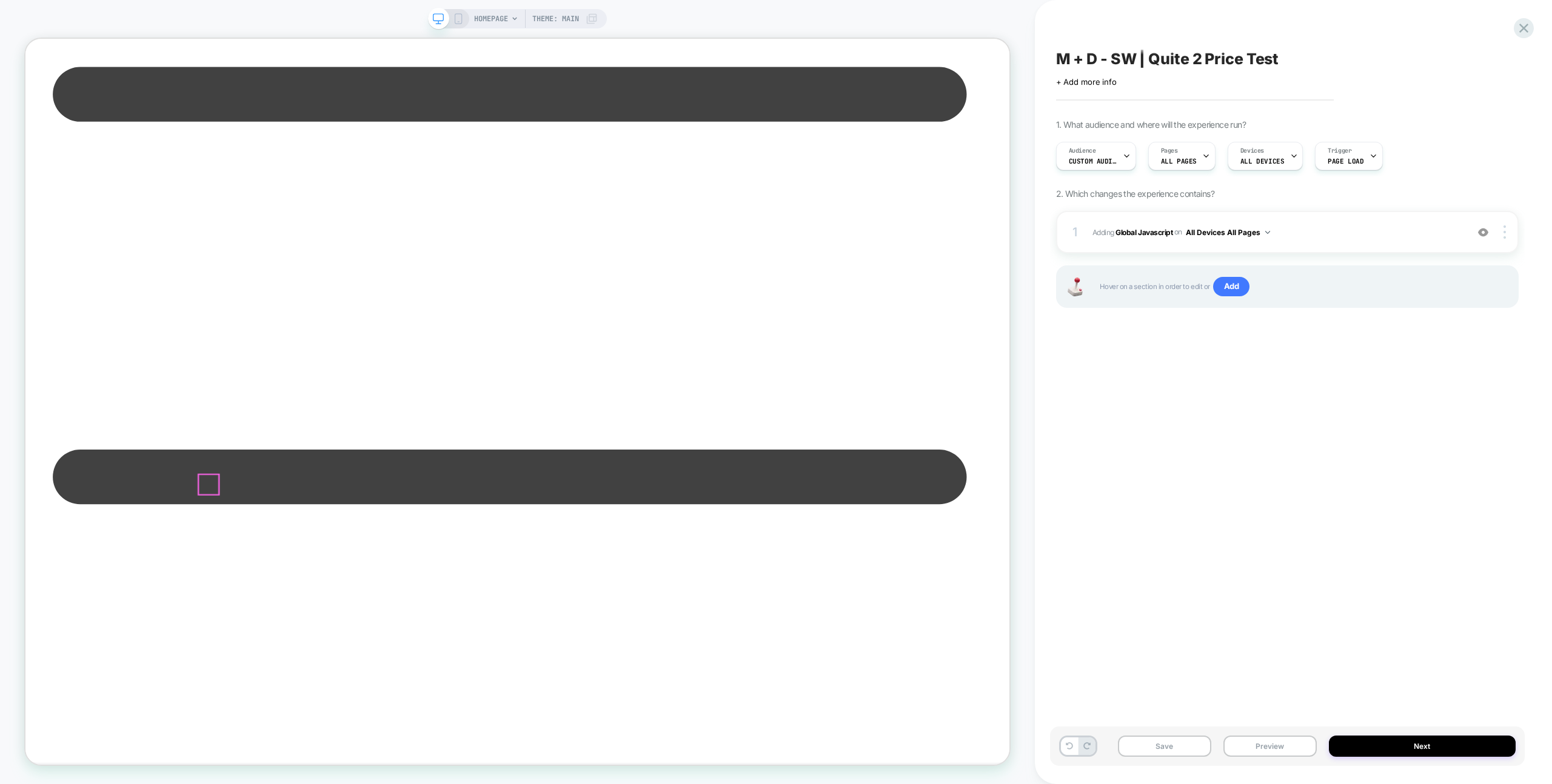 click at bounding box center [30, 26217] 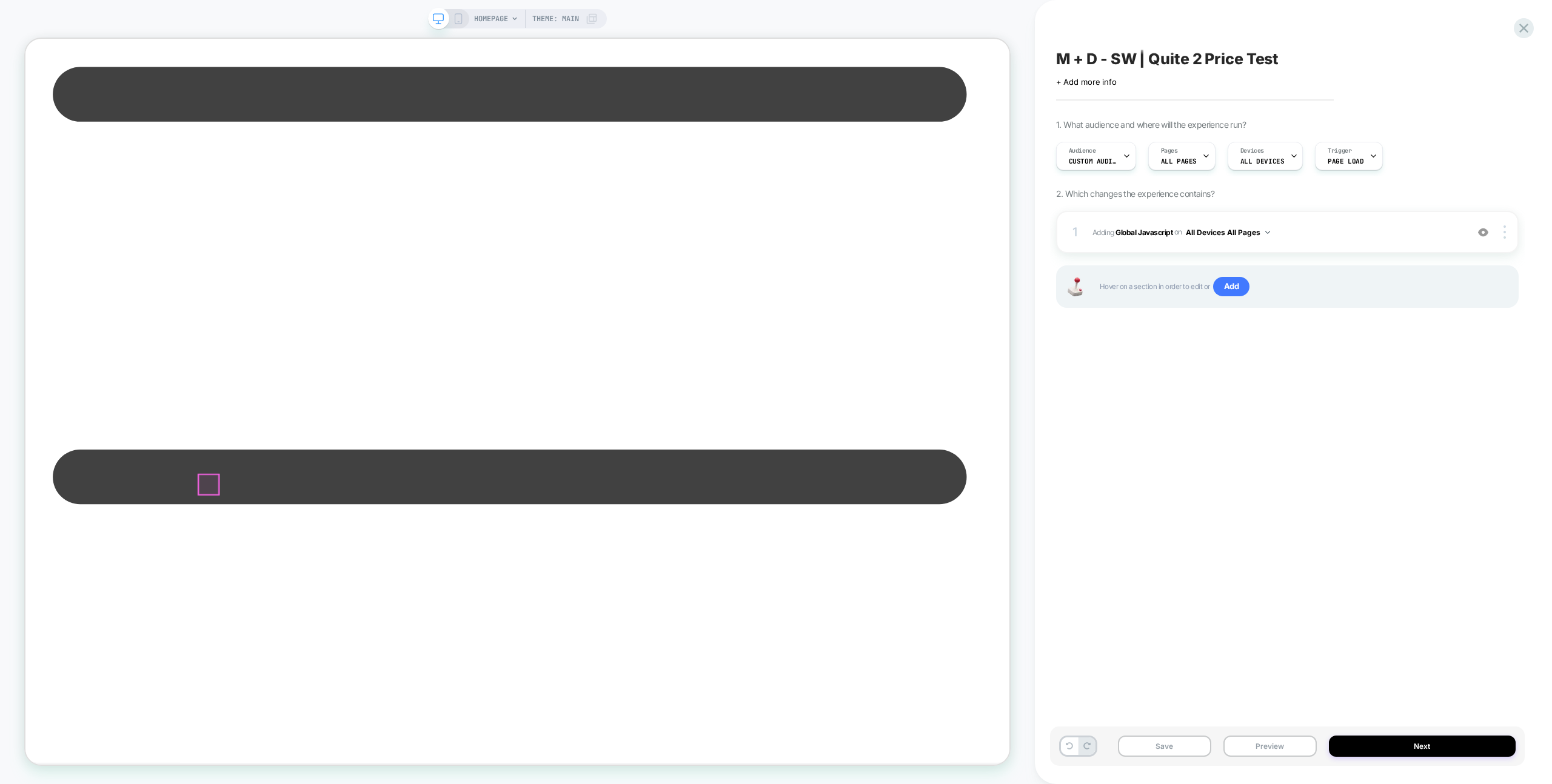 scroll, scrollTop: 0, scrollLeft: 0, axis: both 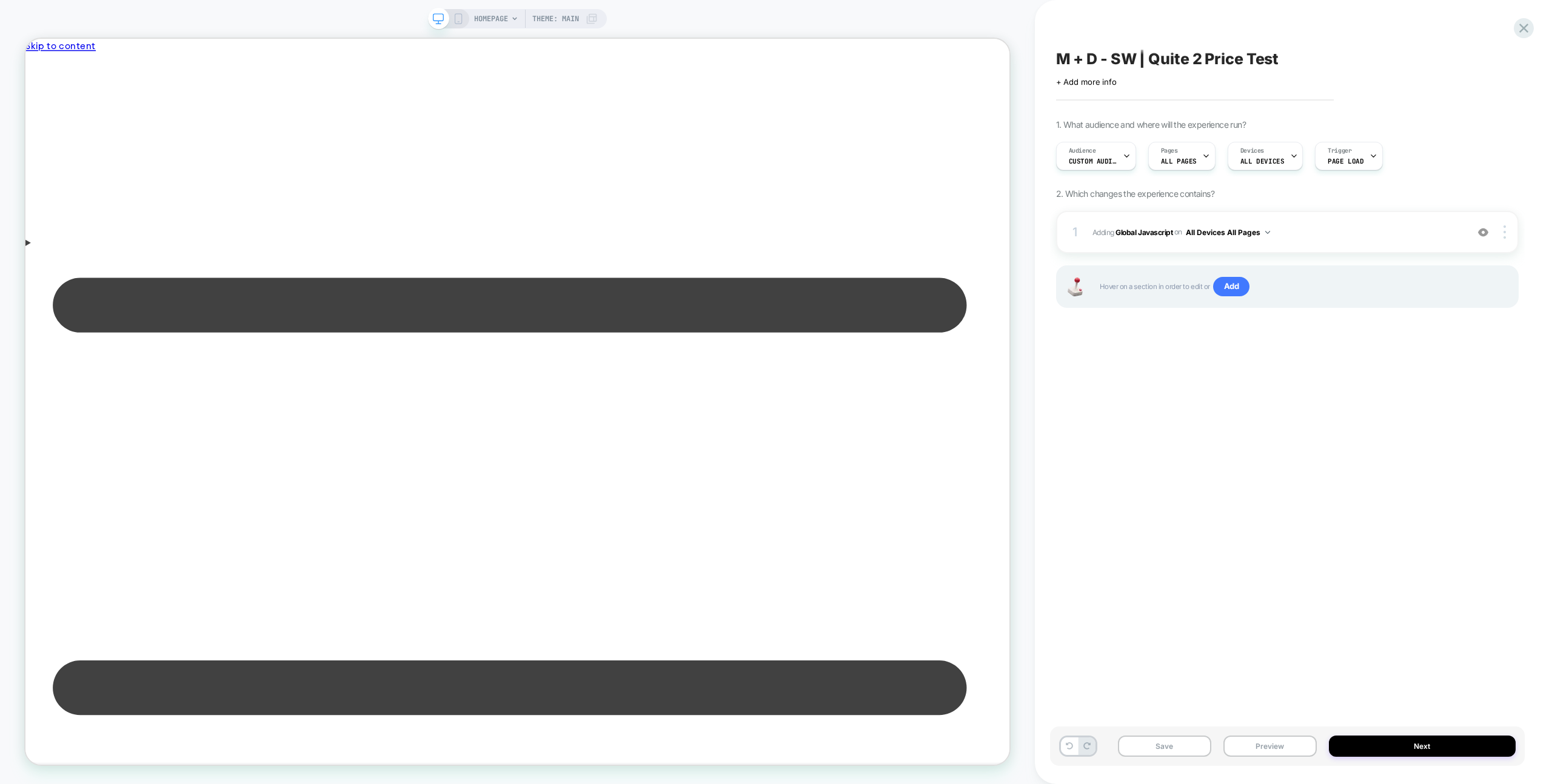 click 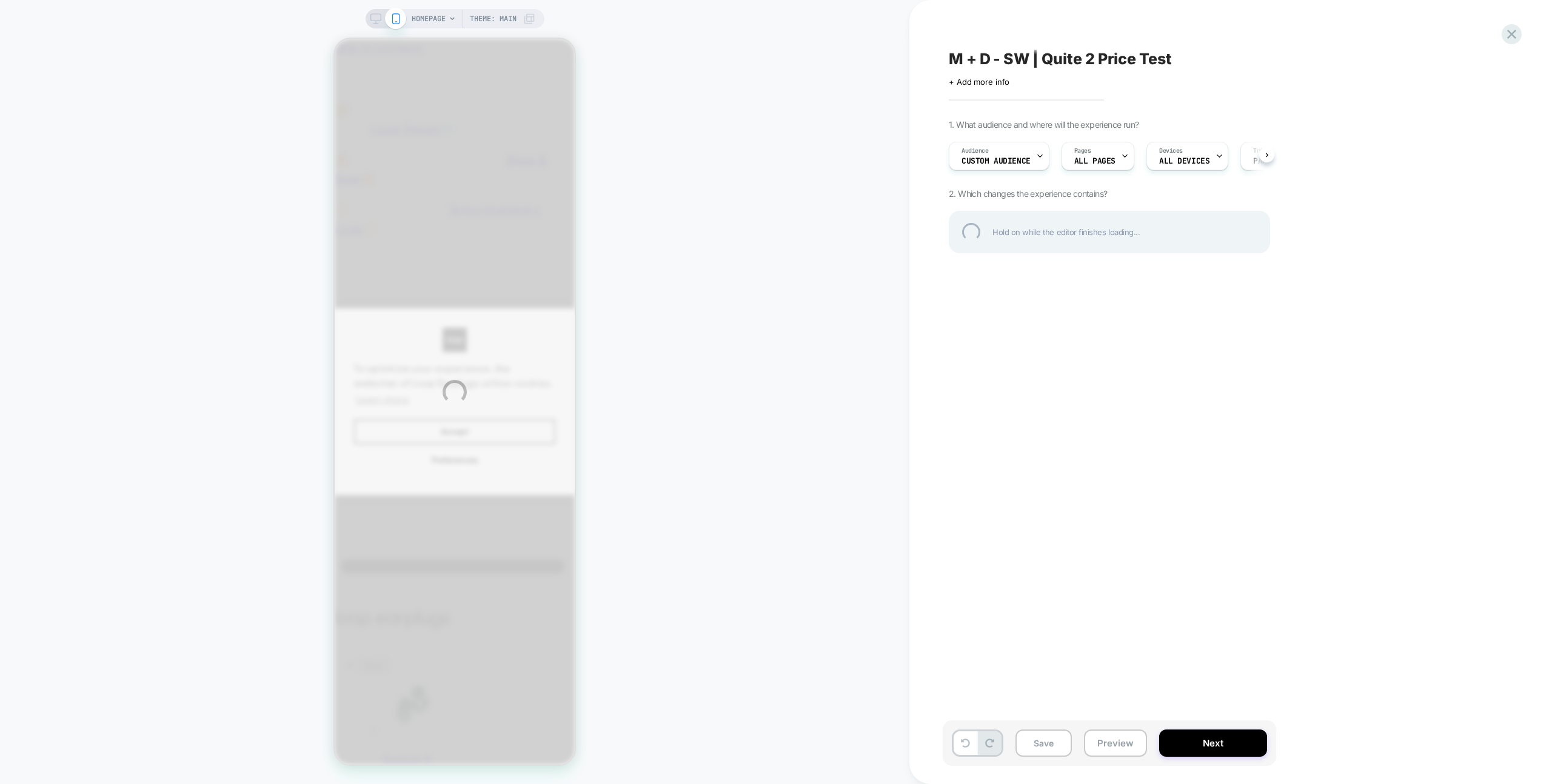 scroll, scrollTop: 0, scrollLeft: 0, axis: both 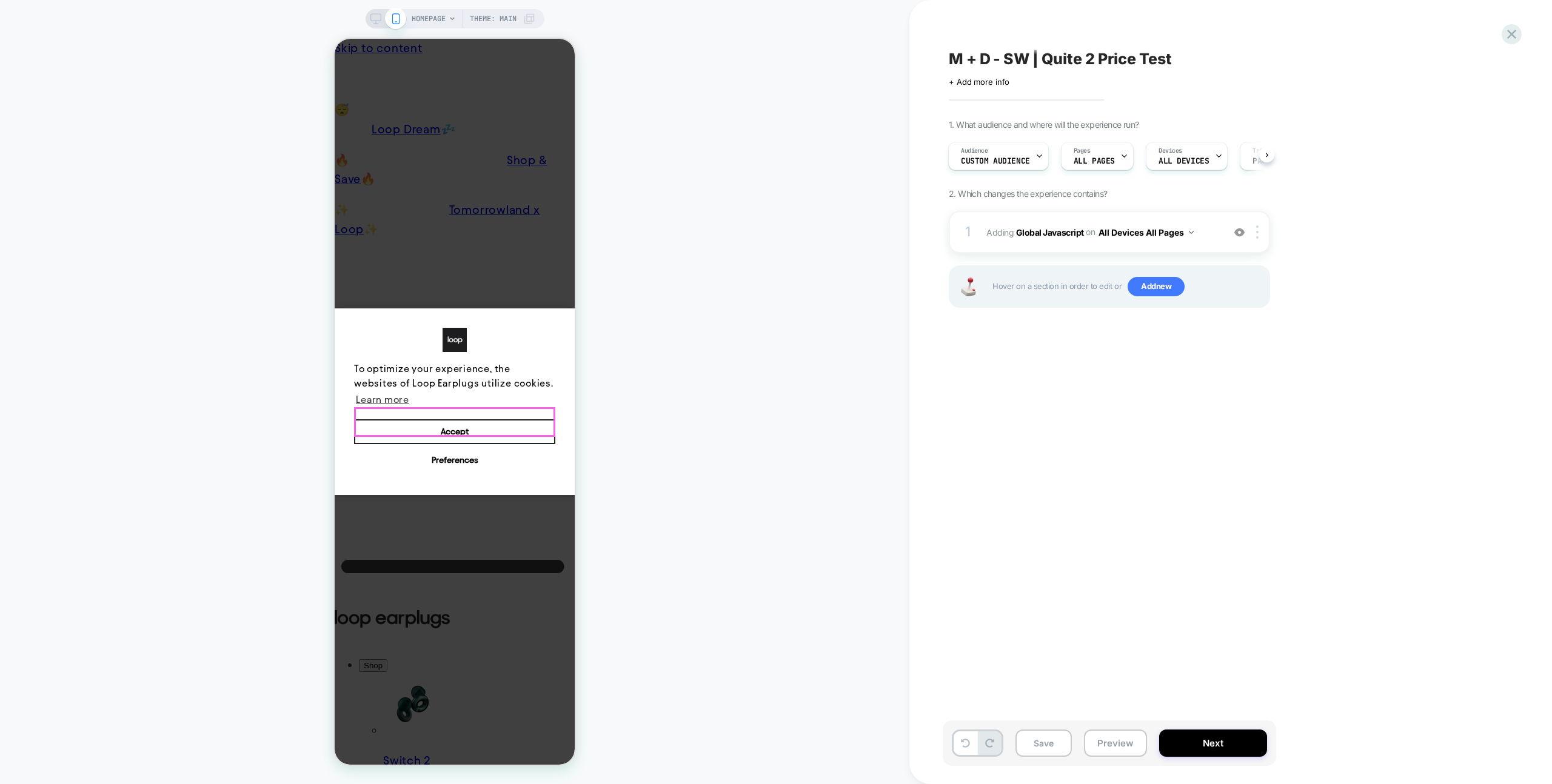 click on "Accept" at bounding box center [455, 432] 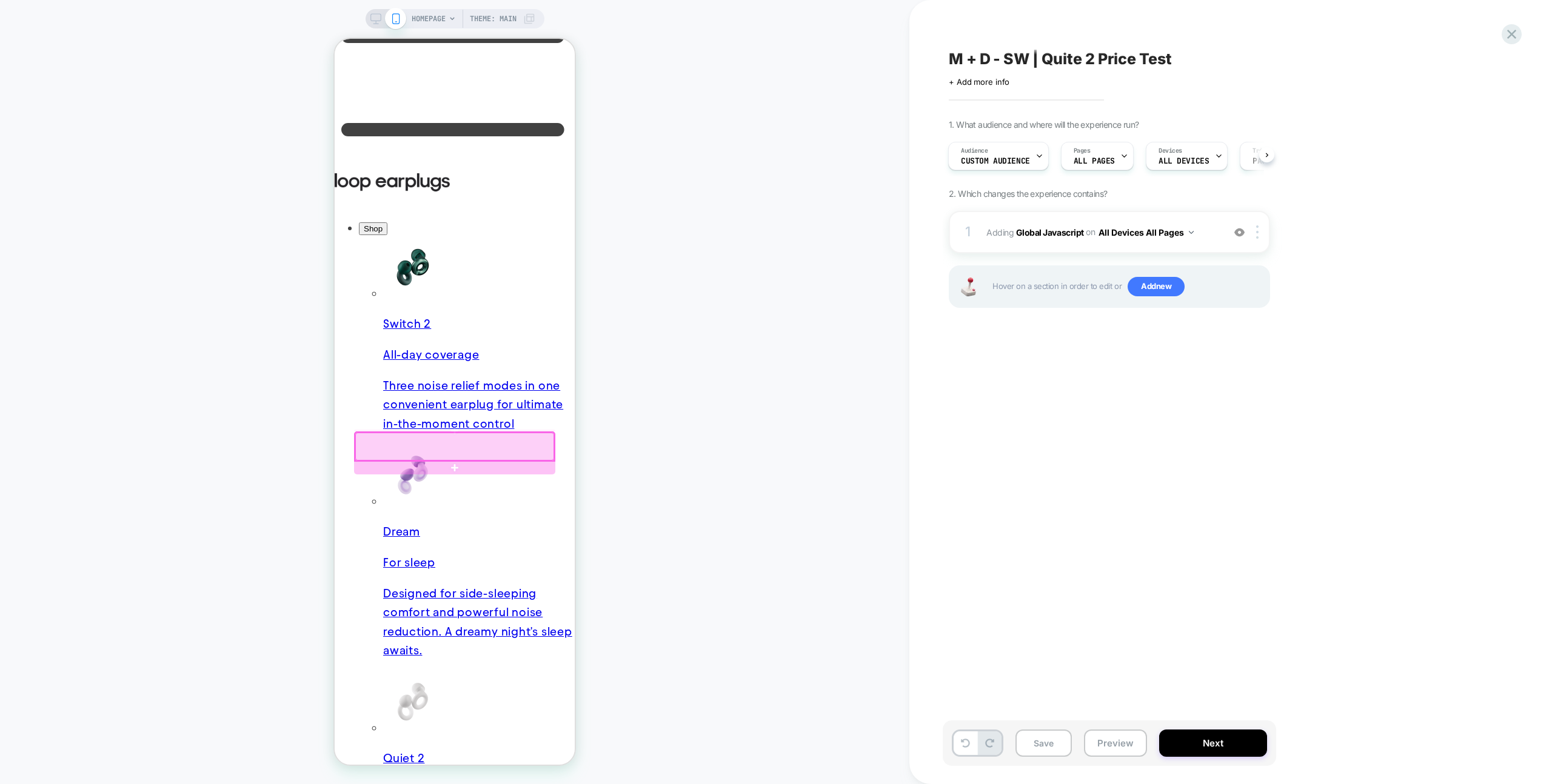 scroll, scrollTop: 451, scrollLeft: 0, axis: vertical 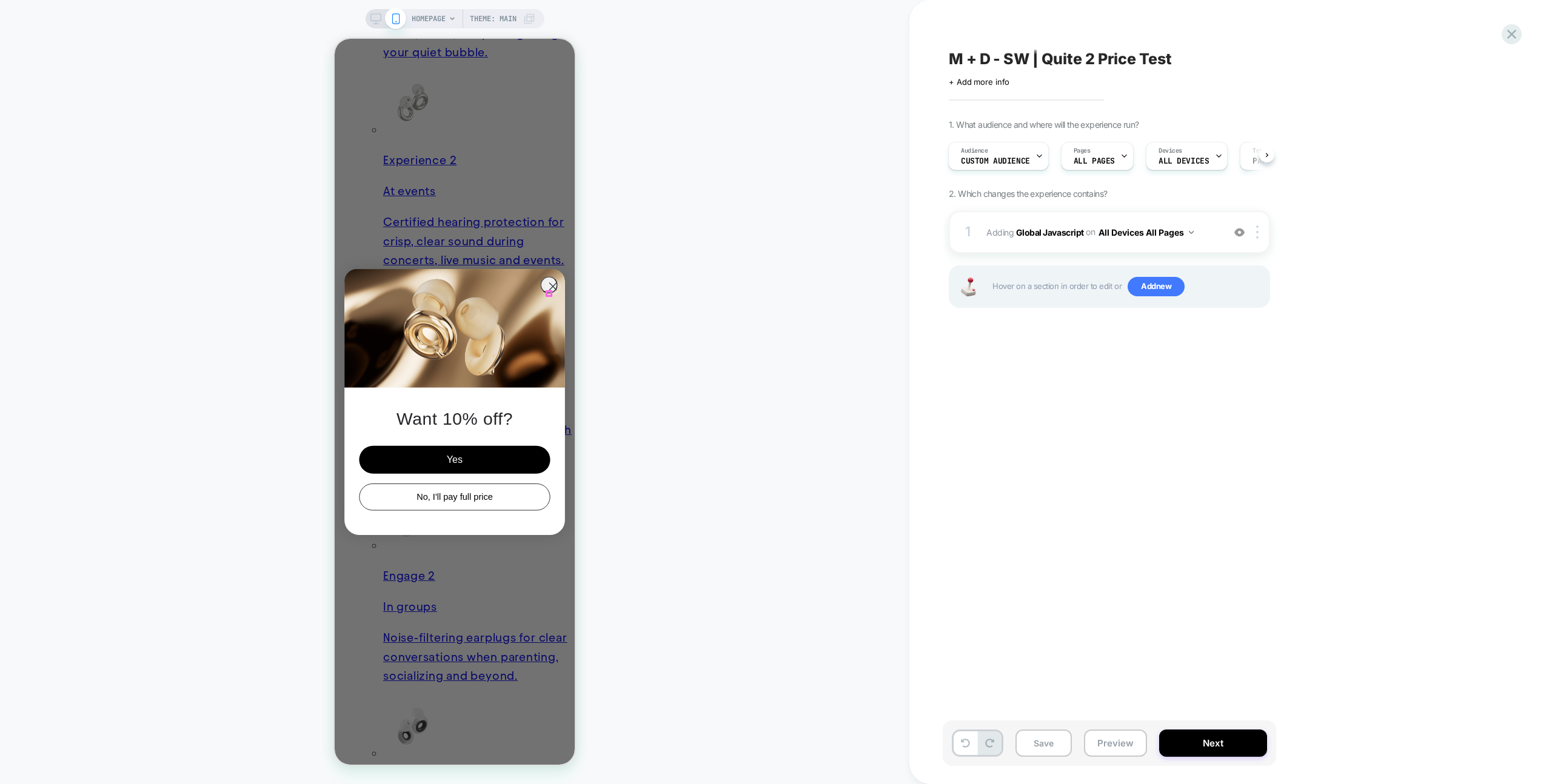 click 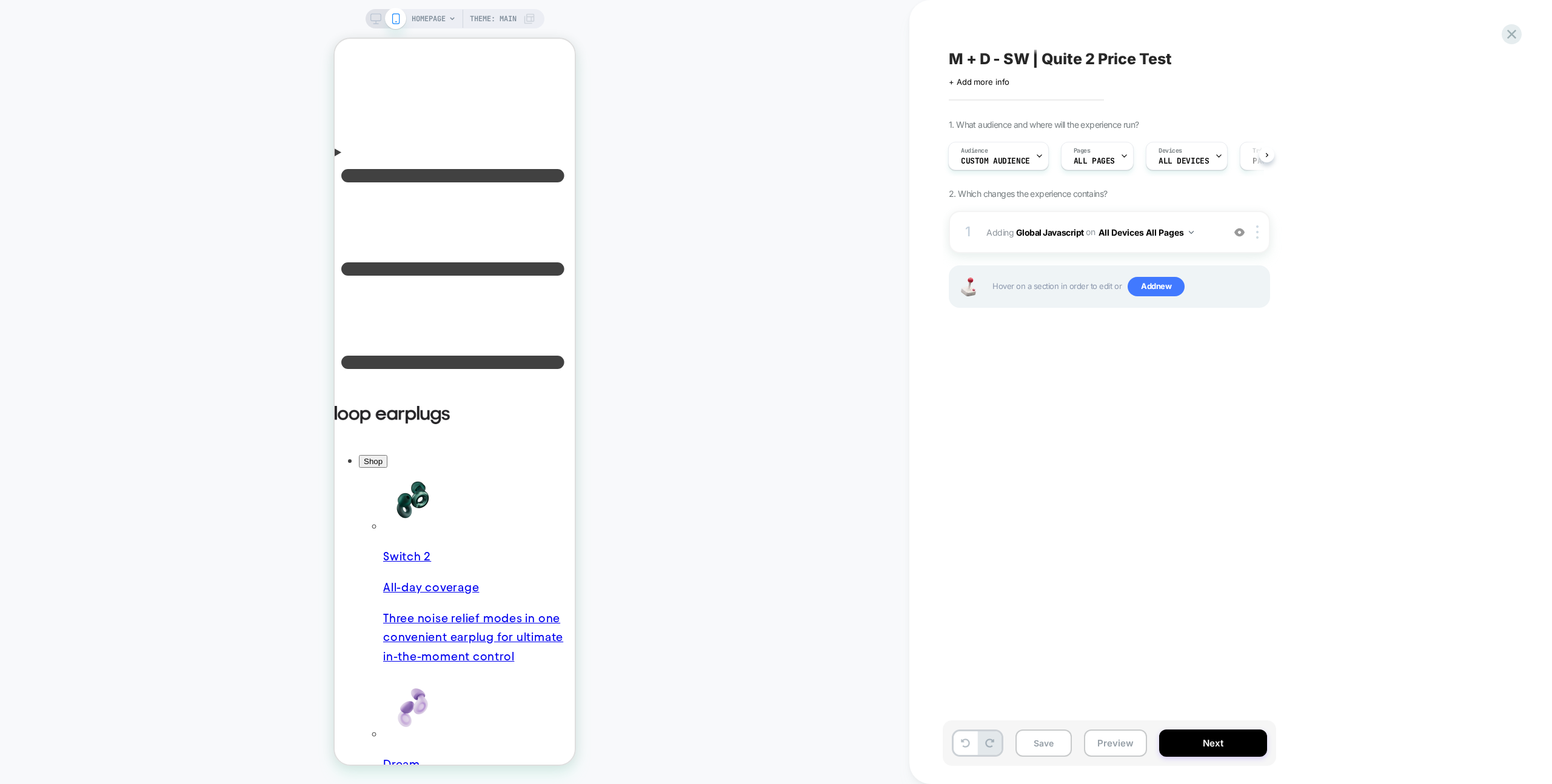 scroll, scrollTop: 0, scrollLeft: 0, axis: both 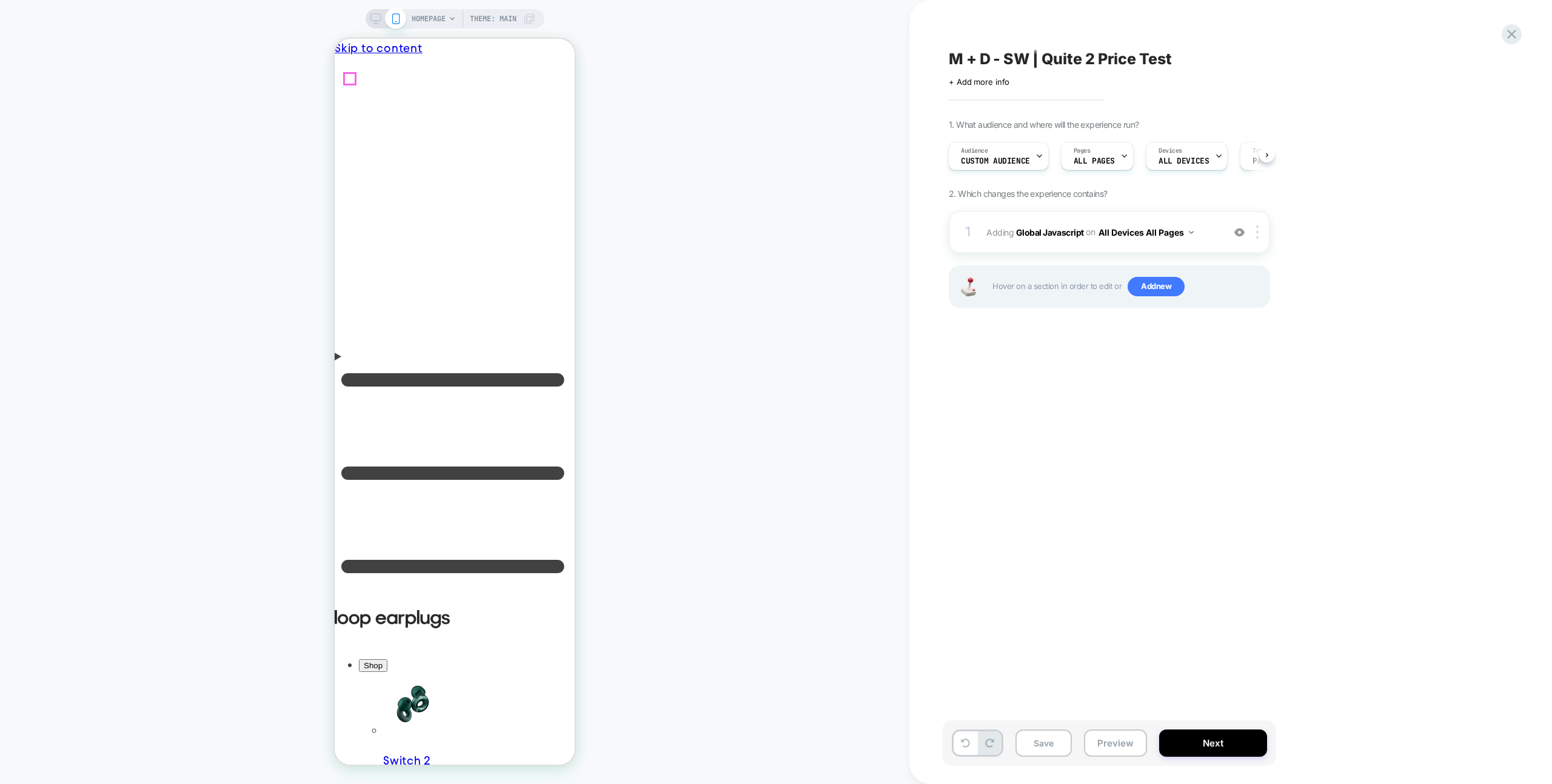 click 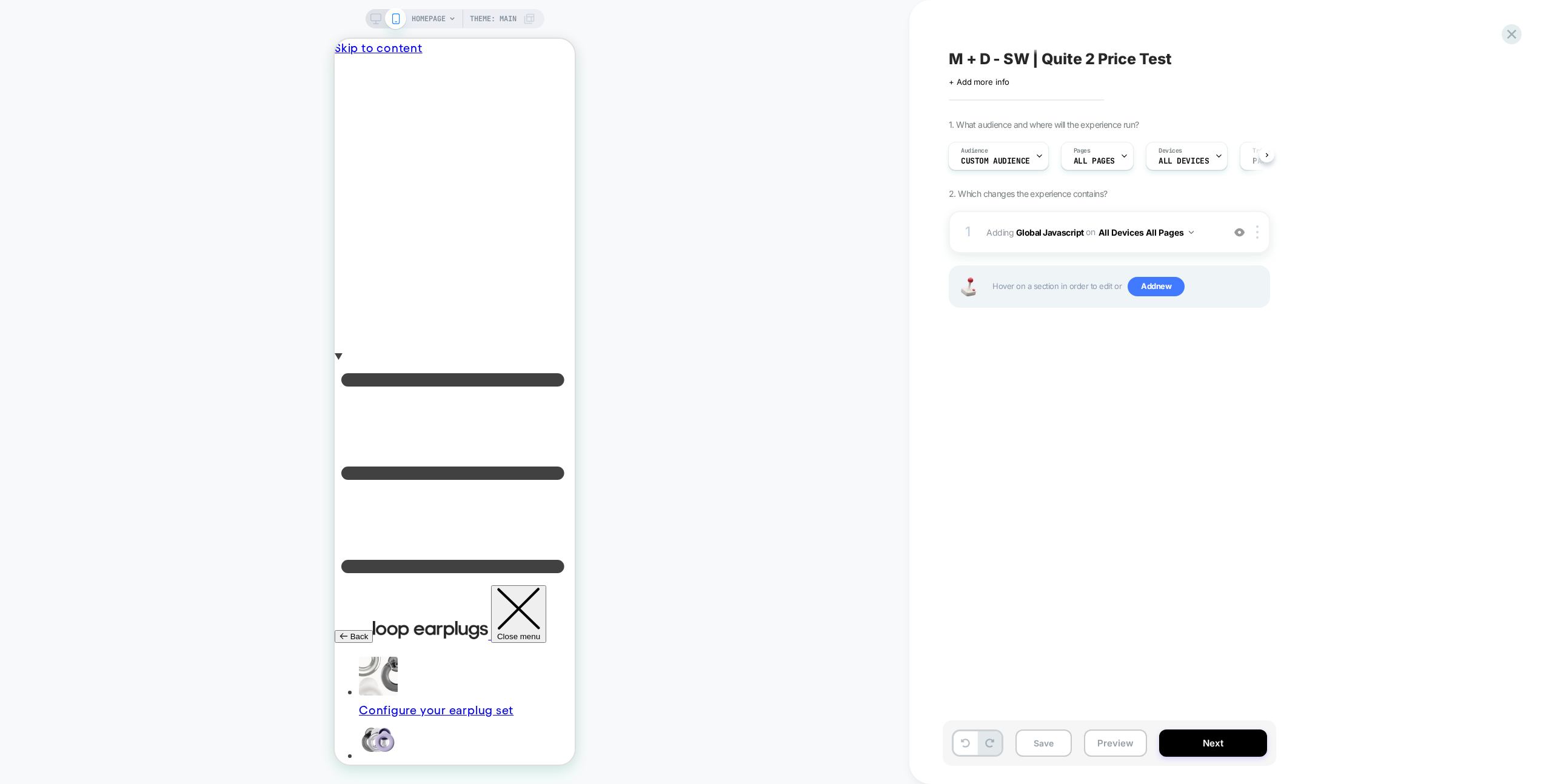 click on "HOMEPAGE Theme: MAIN" at bounding box center [455, 392] 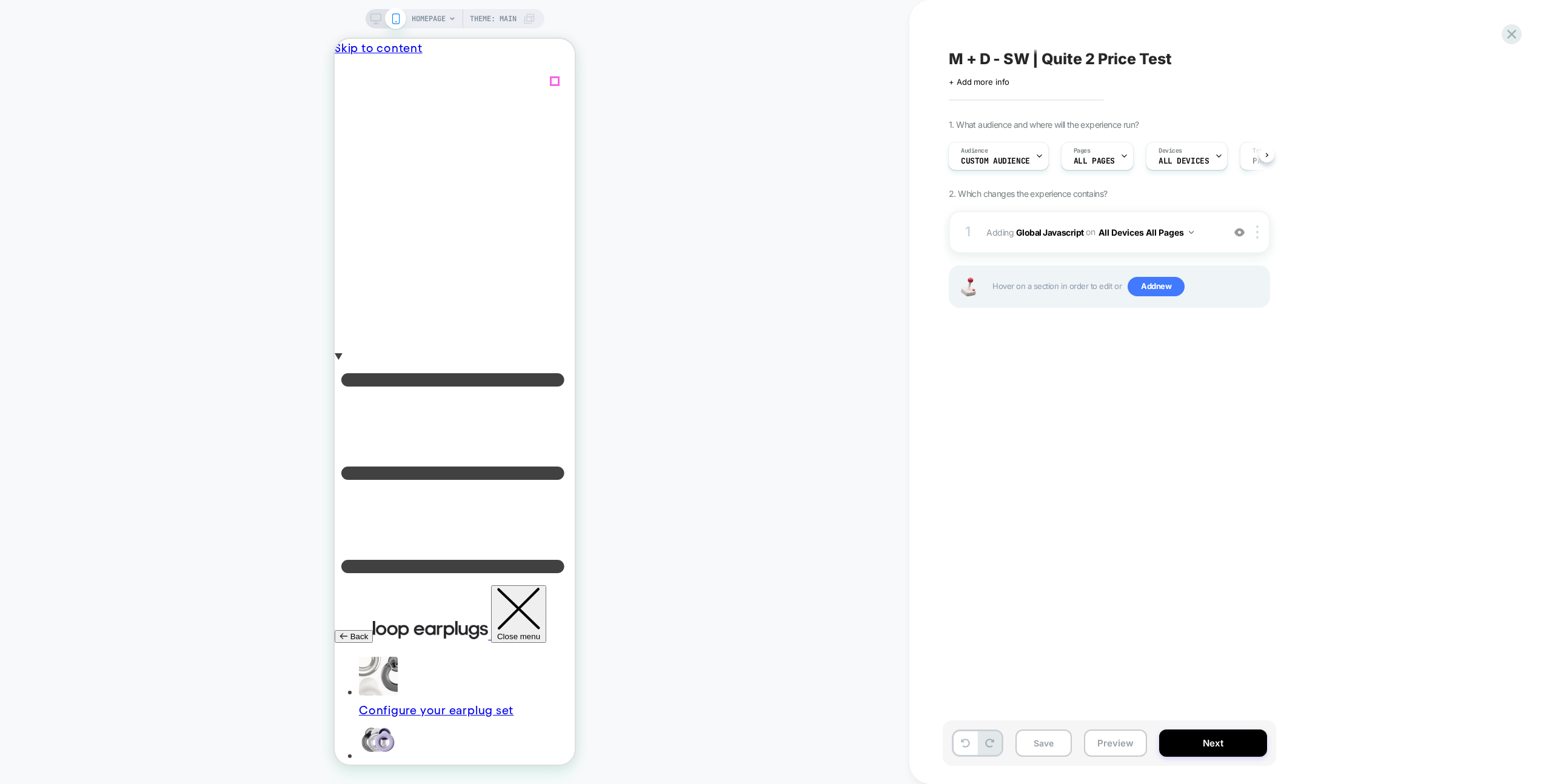 click 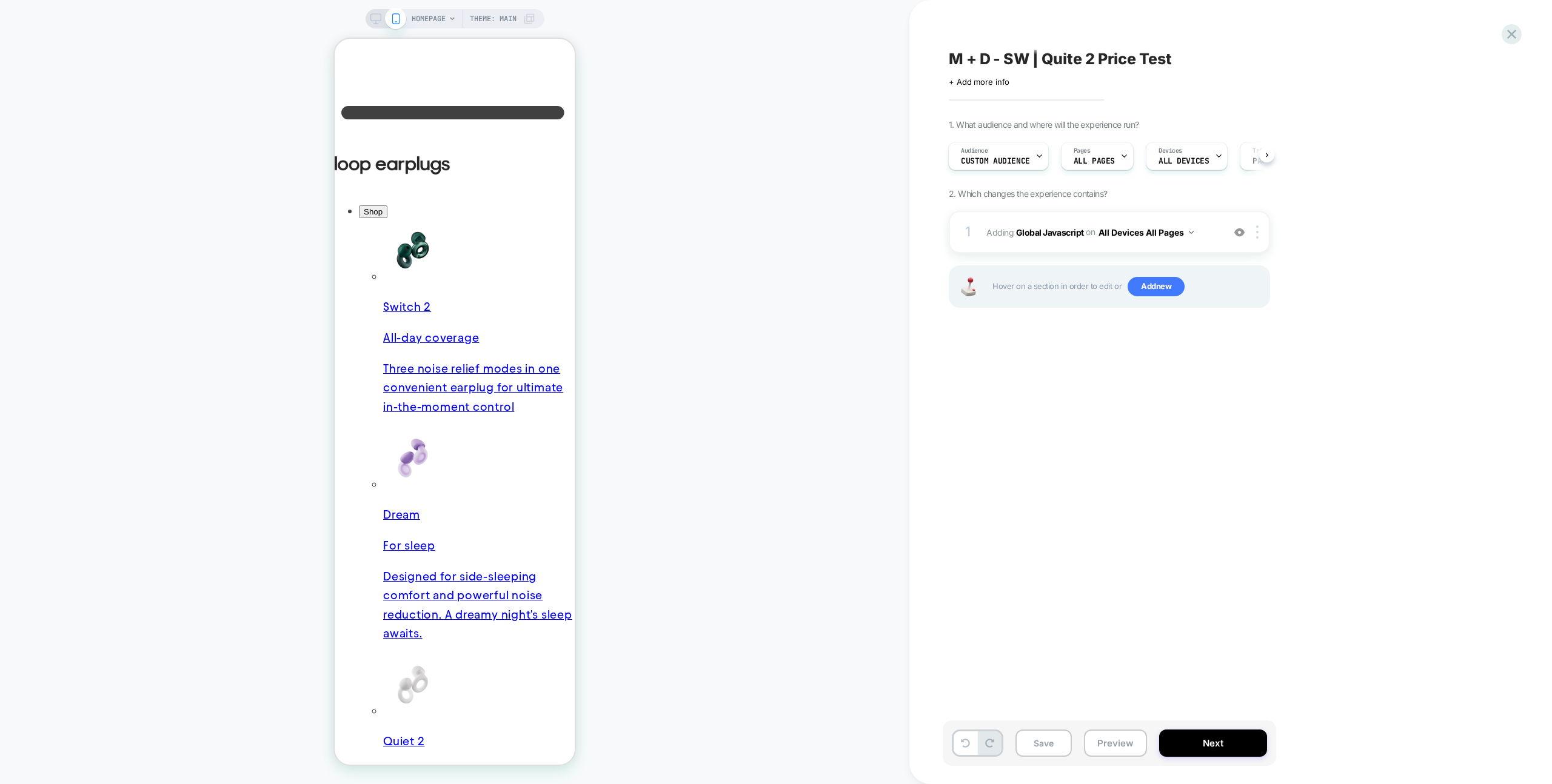 scroll, scrollTop: 456, scrollLeft: 0, axis: vertical 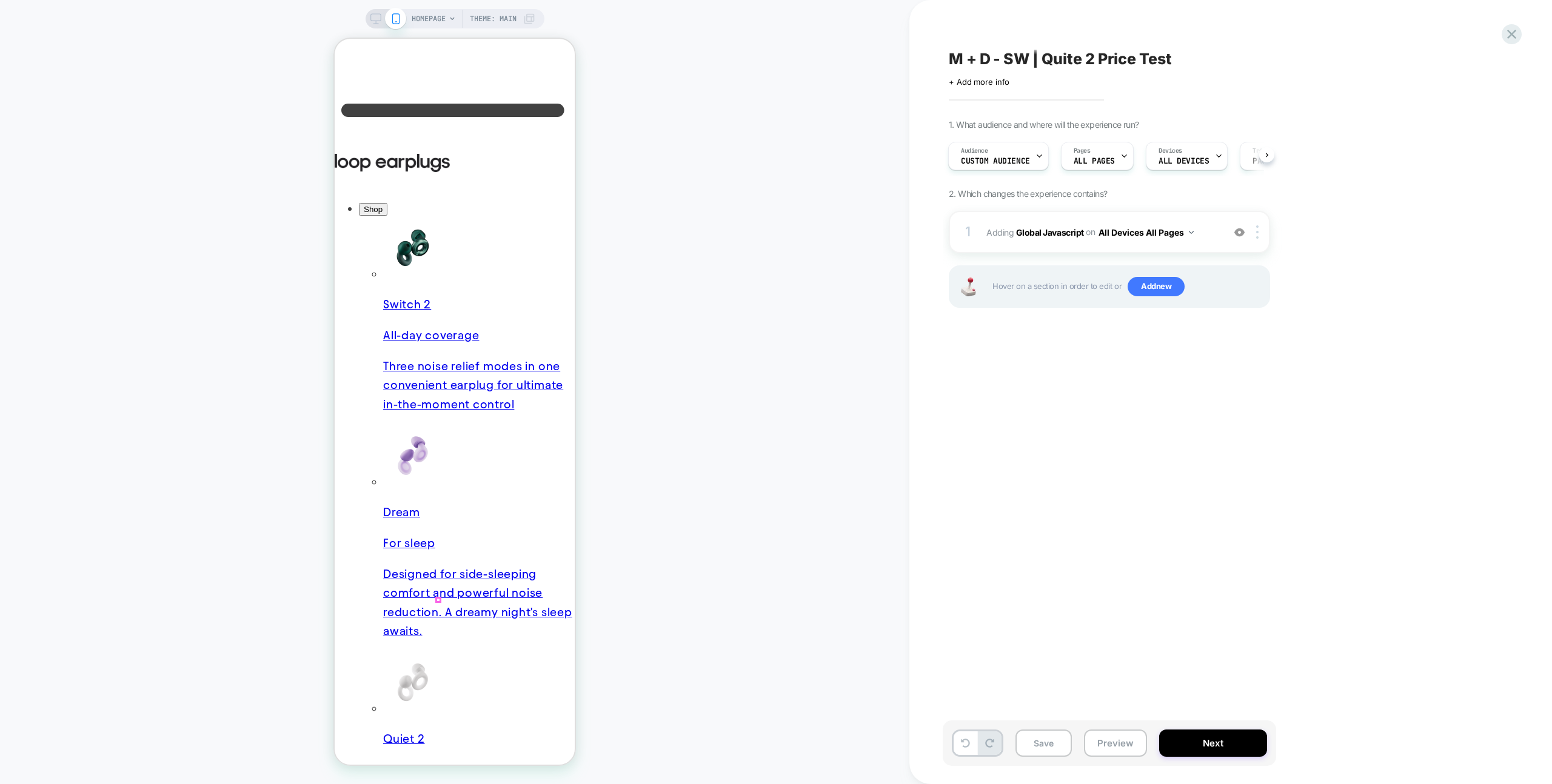 click at bounding box center [335, 22596] 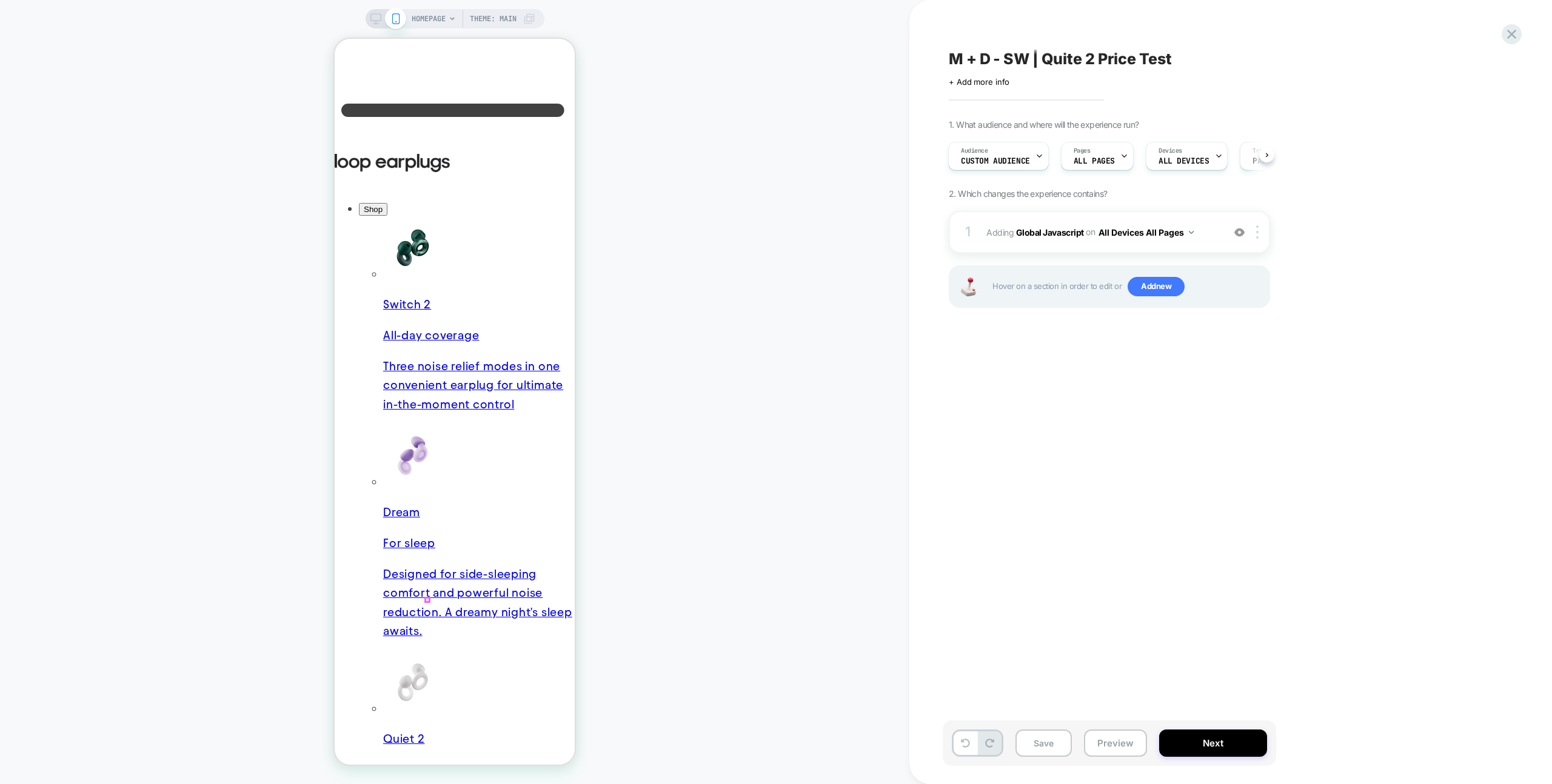 click at bounding box center [335, 22596] 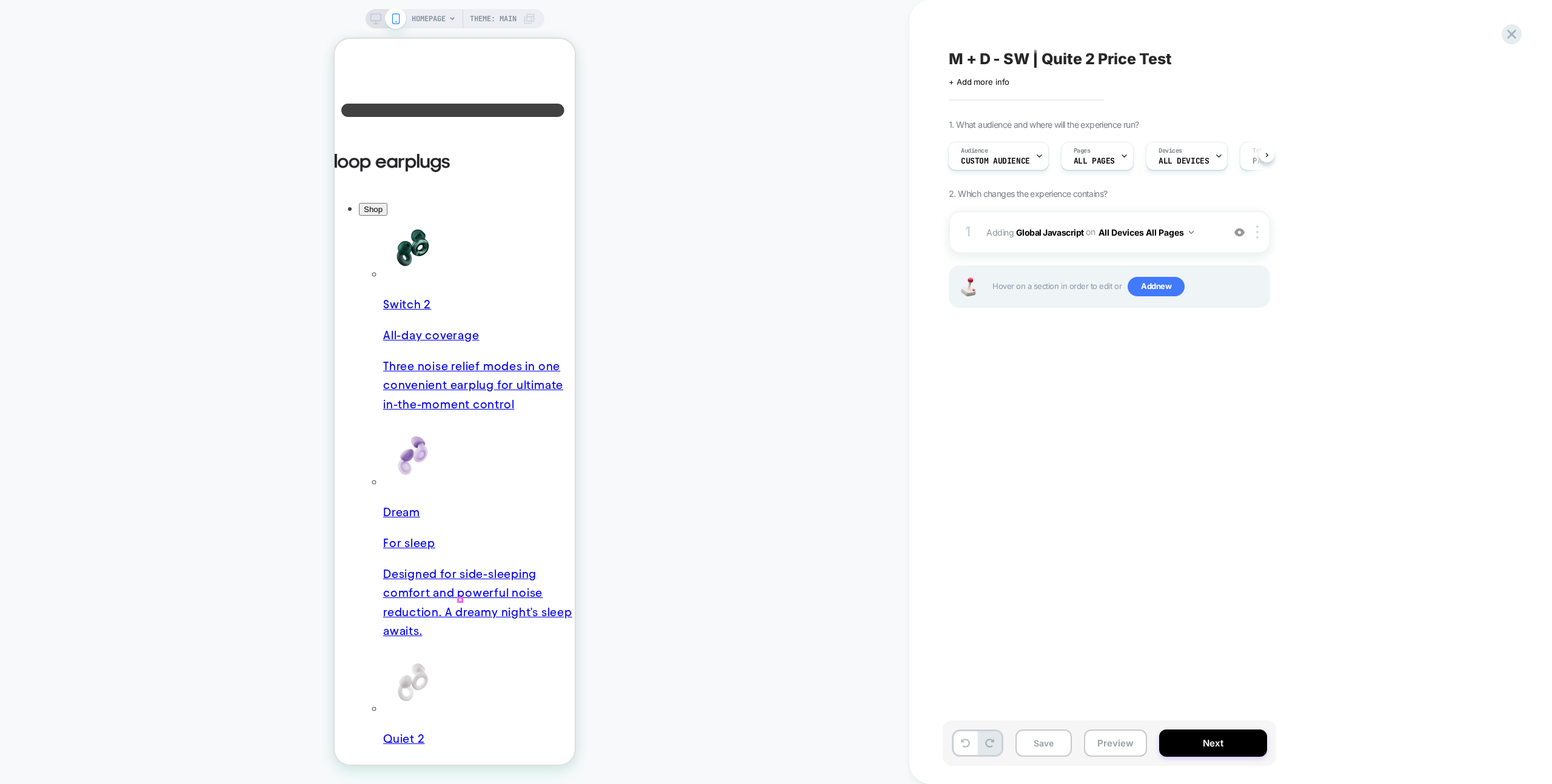 click at bounding box center [335, 22596] 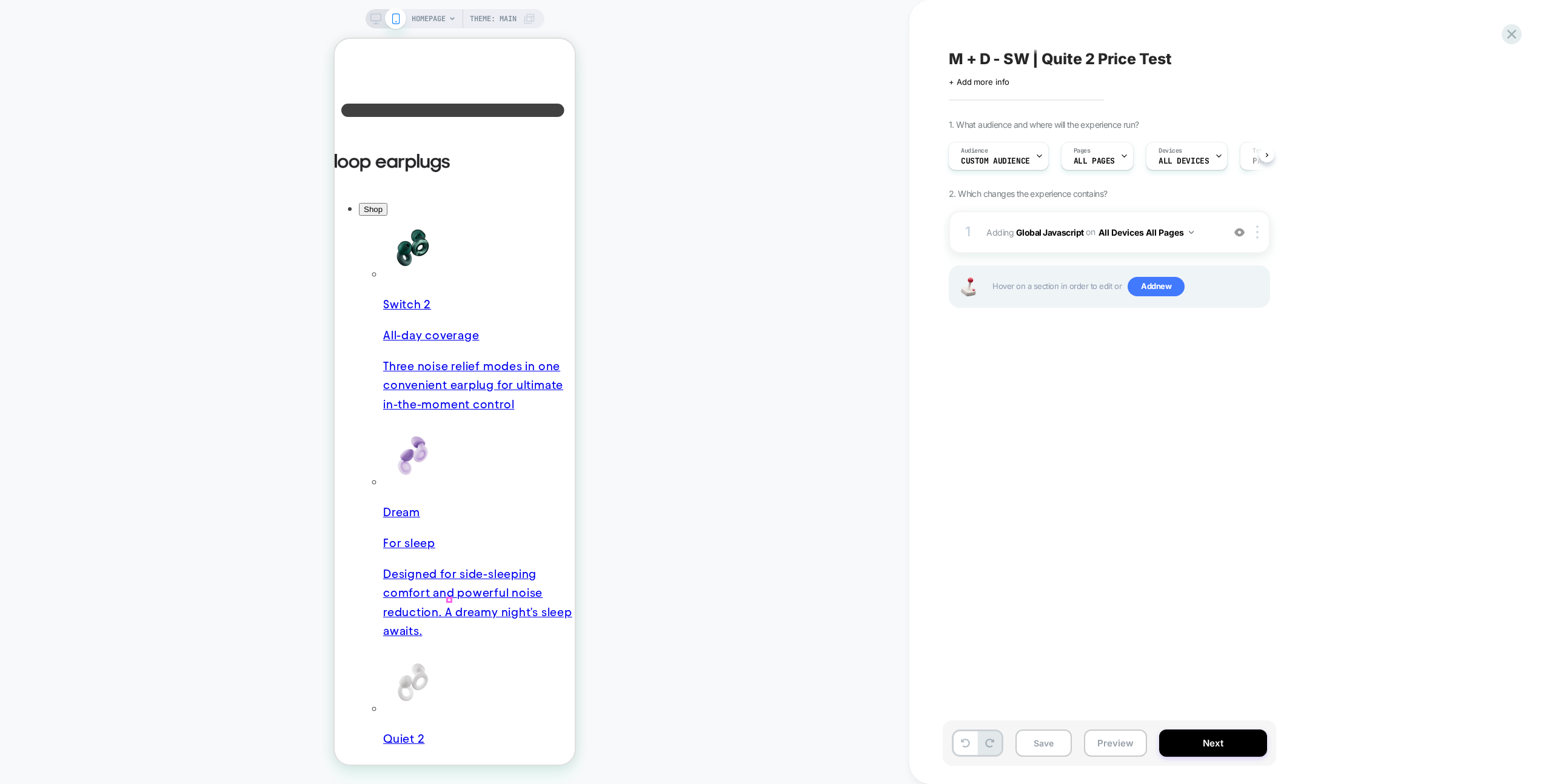 click at bounding box center [335, 22596] 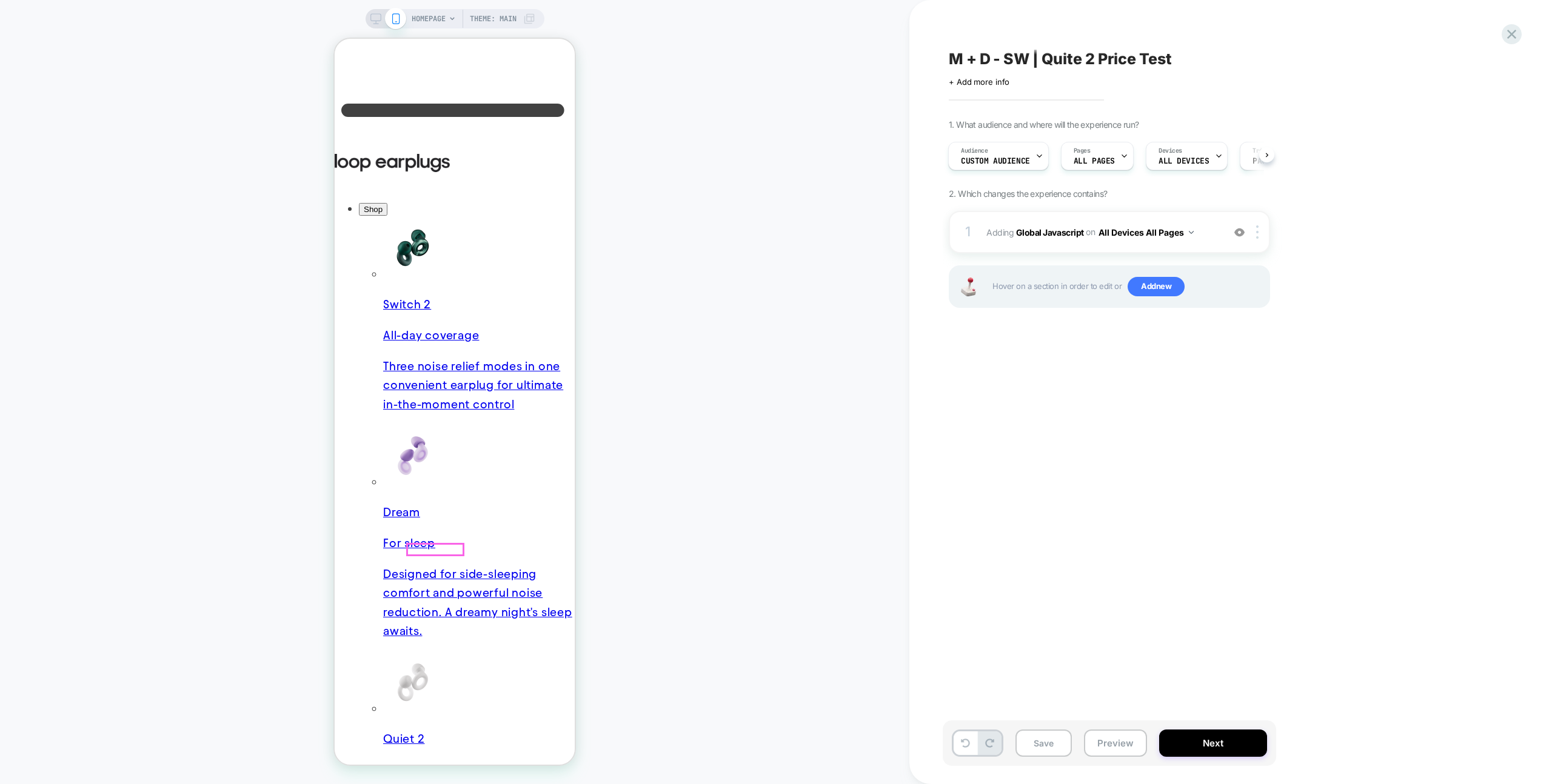 click on "Add to cart" 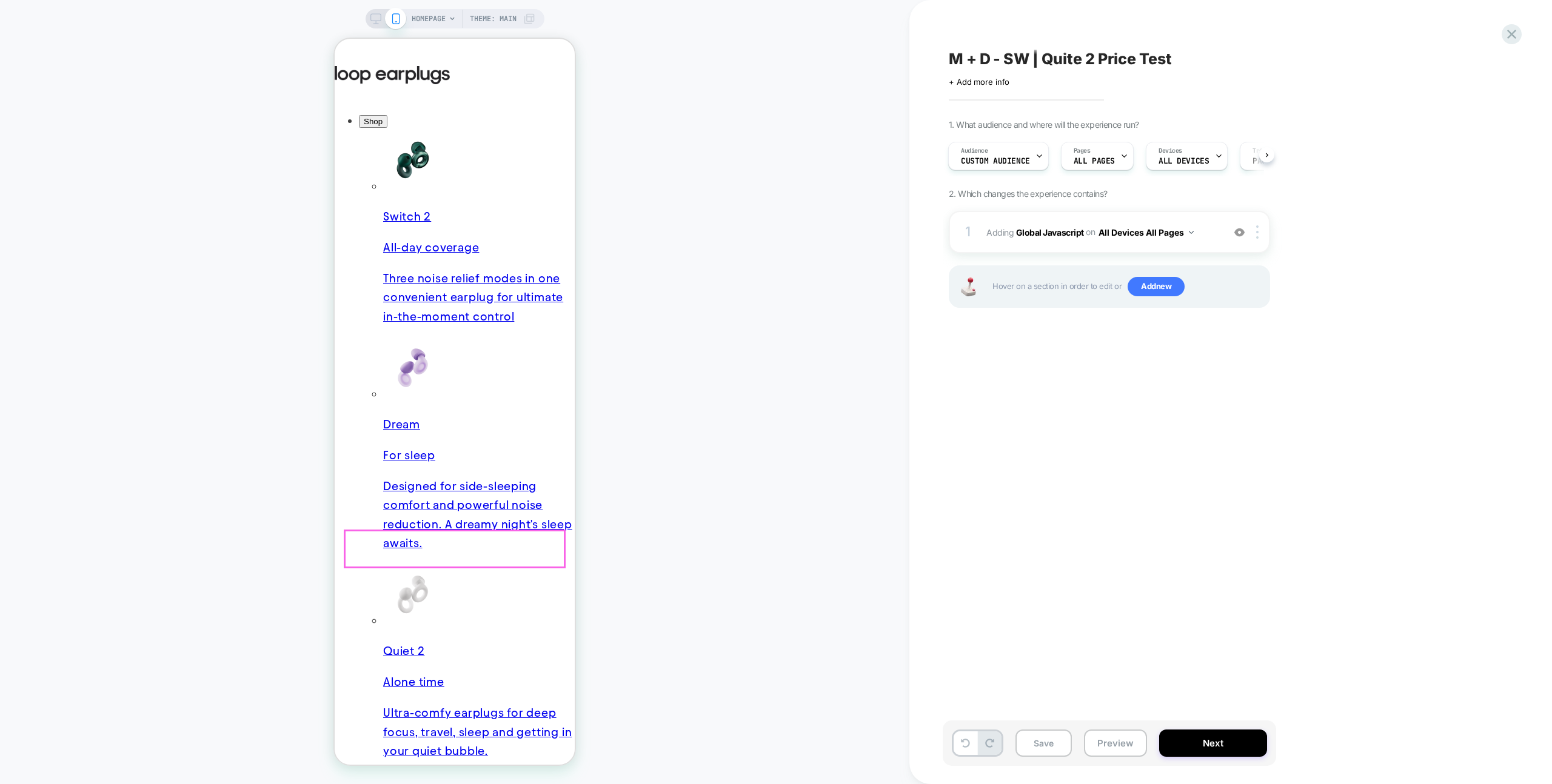 scroll, scrollTop: 537, scrollLeft: 0, axis: vertical 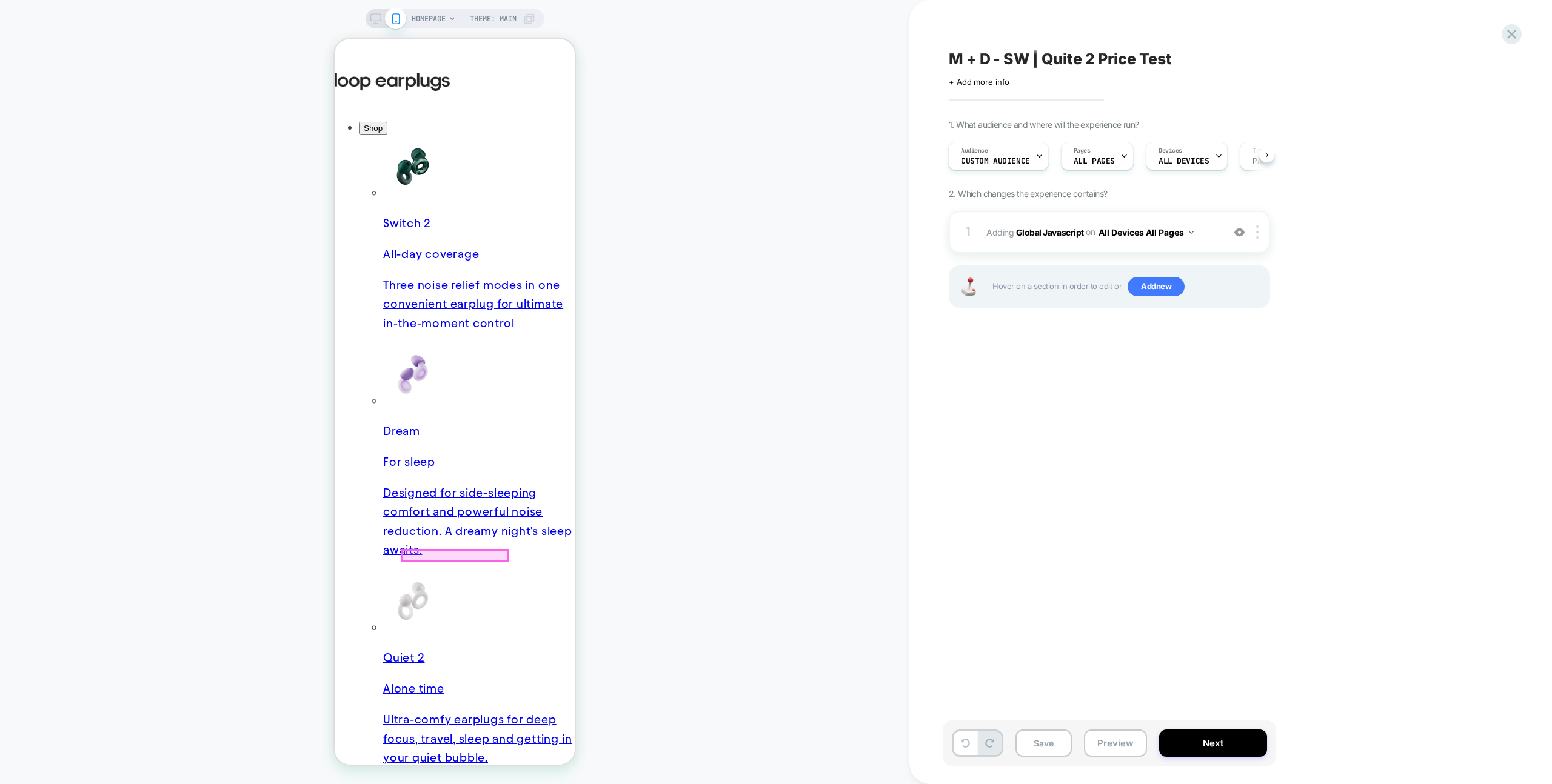 click at bounding box center (455, 556) 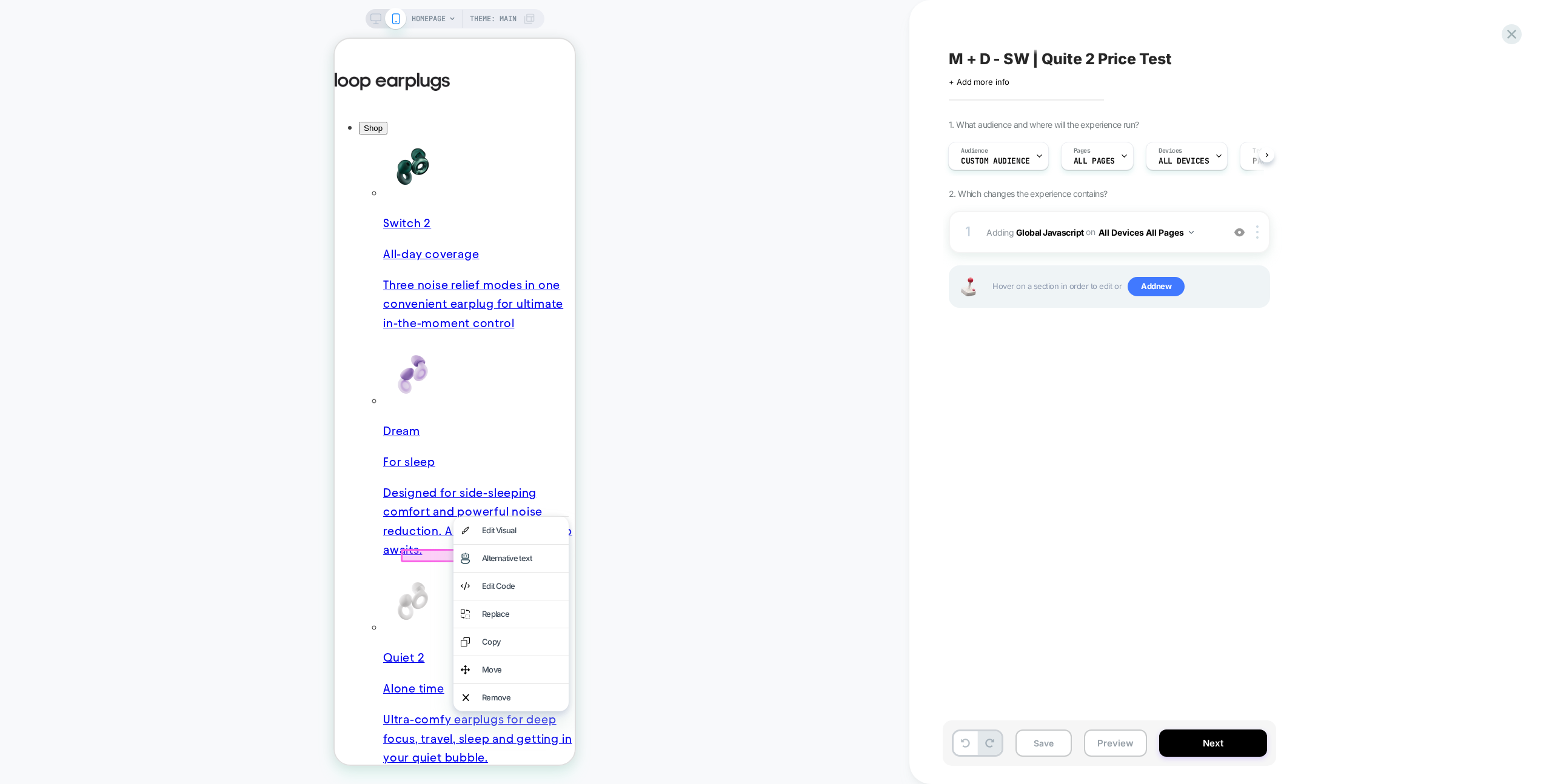 click at bounding box center (455, 556) 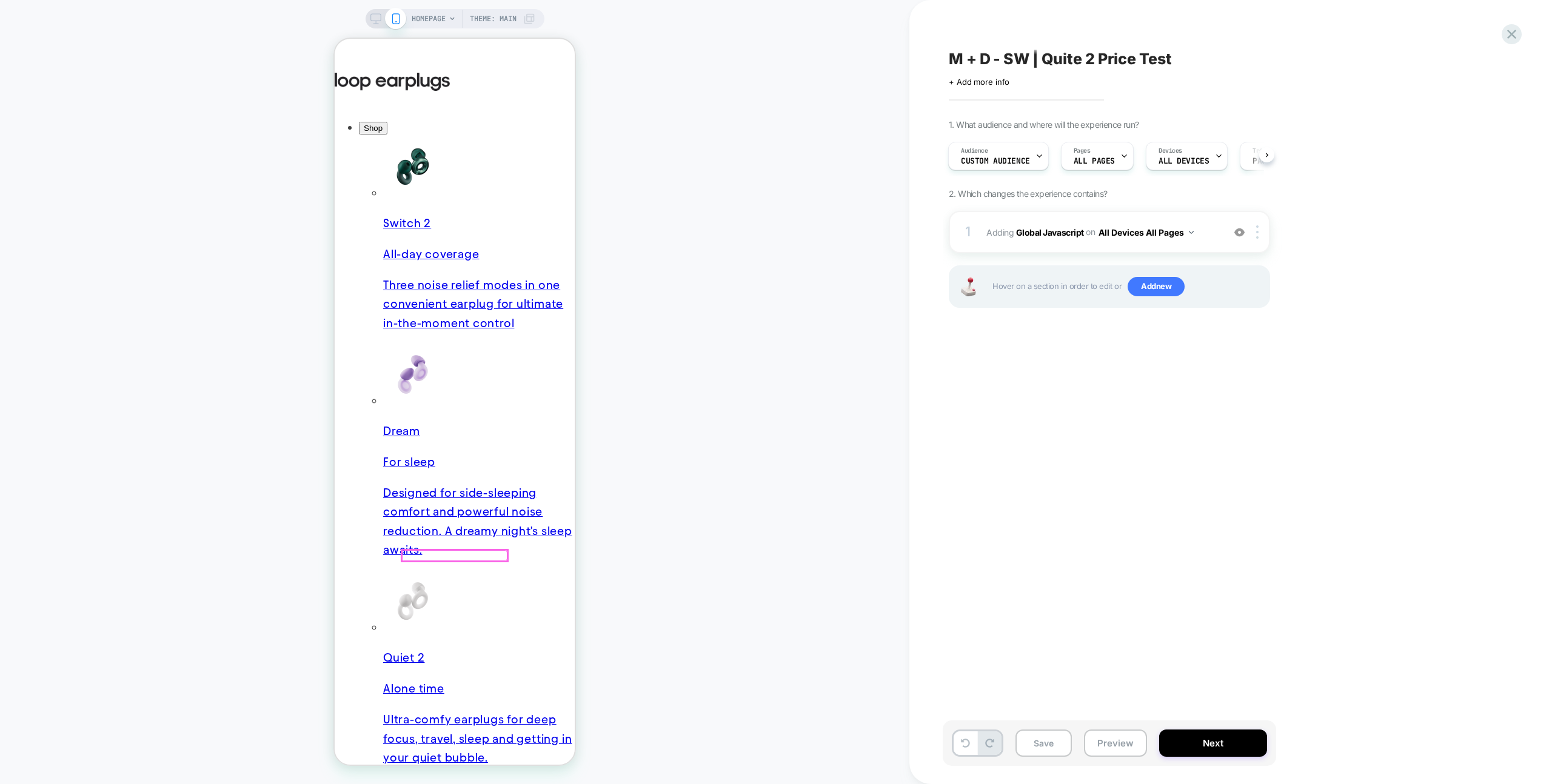 click at bounding box center (455, 556) 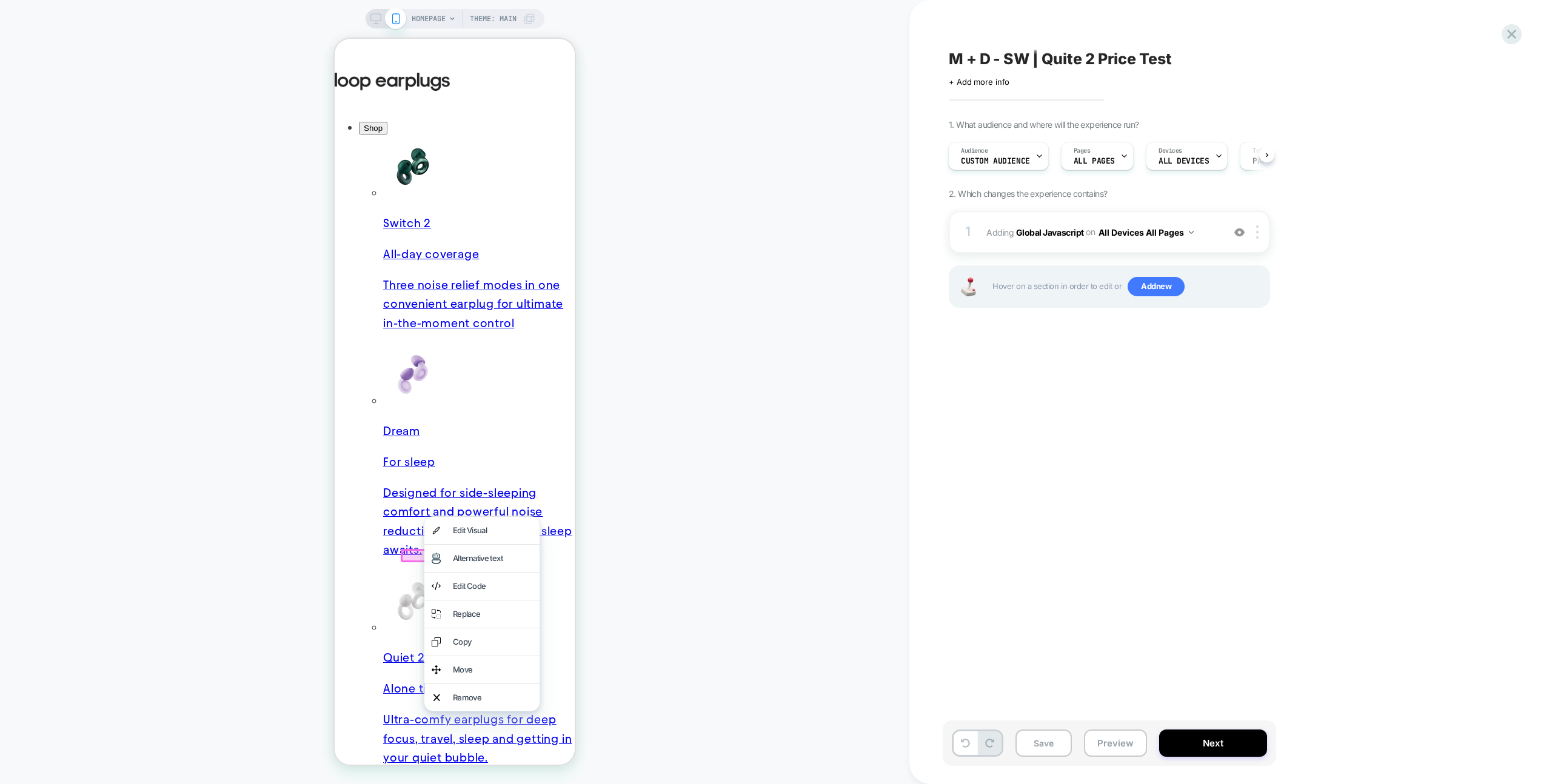 click on "Discover all earplugs" at bounding box center (393, 22551) 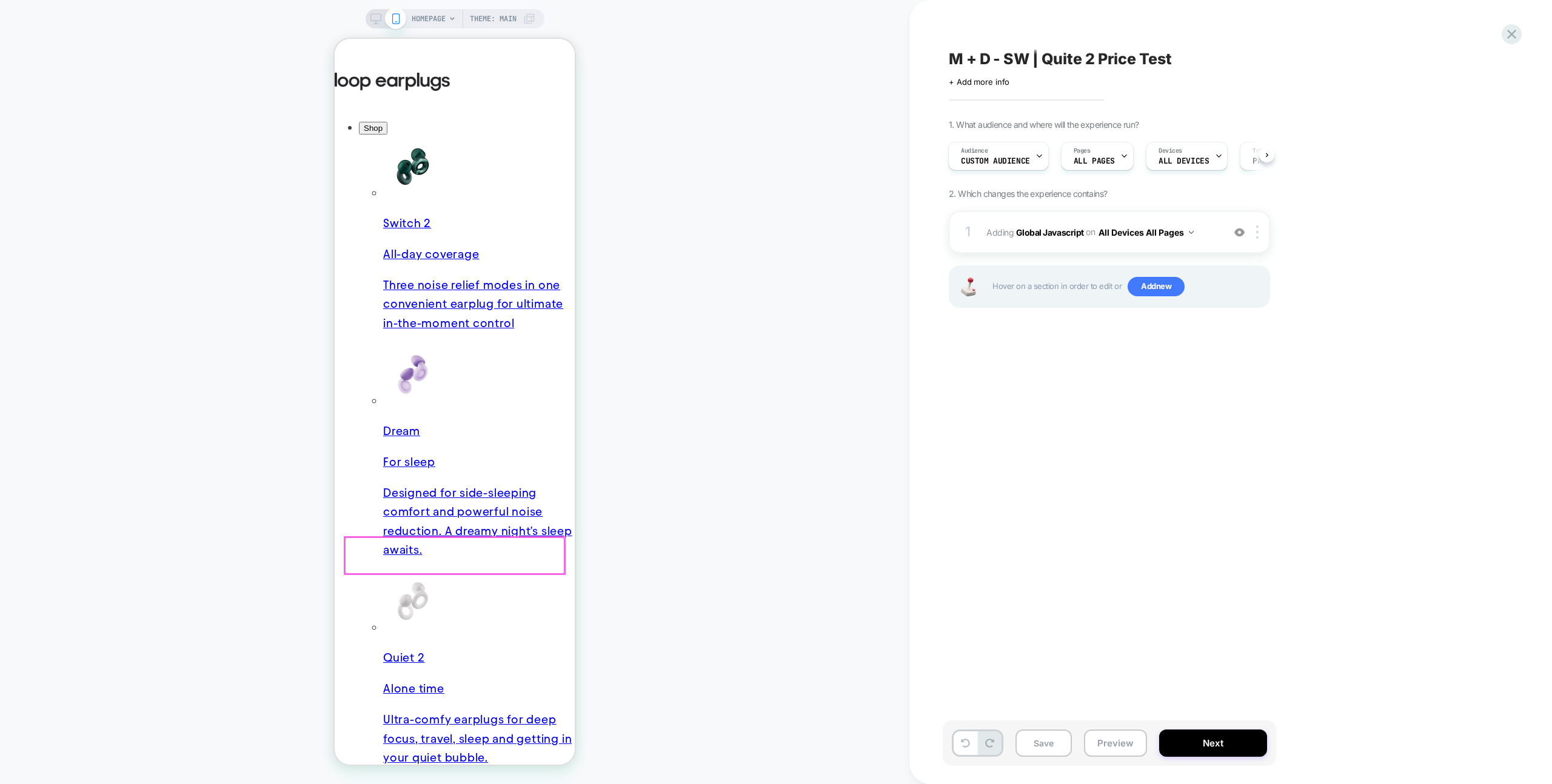 click at bounding box center (455, 556) 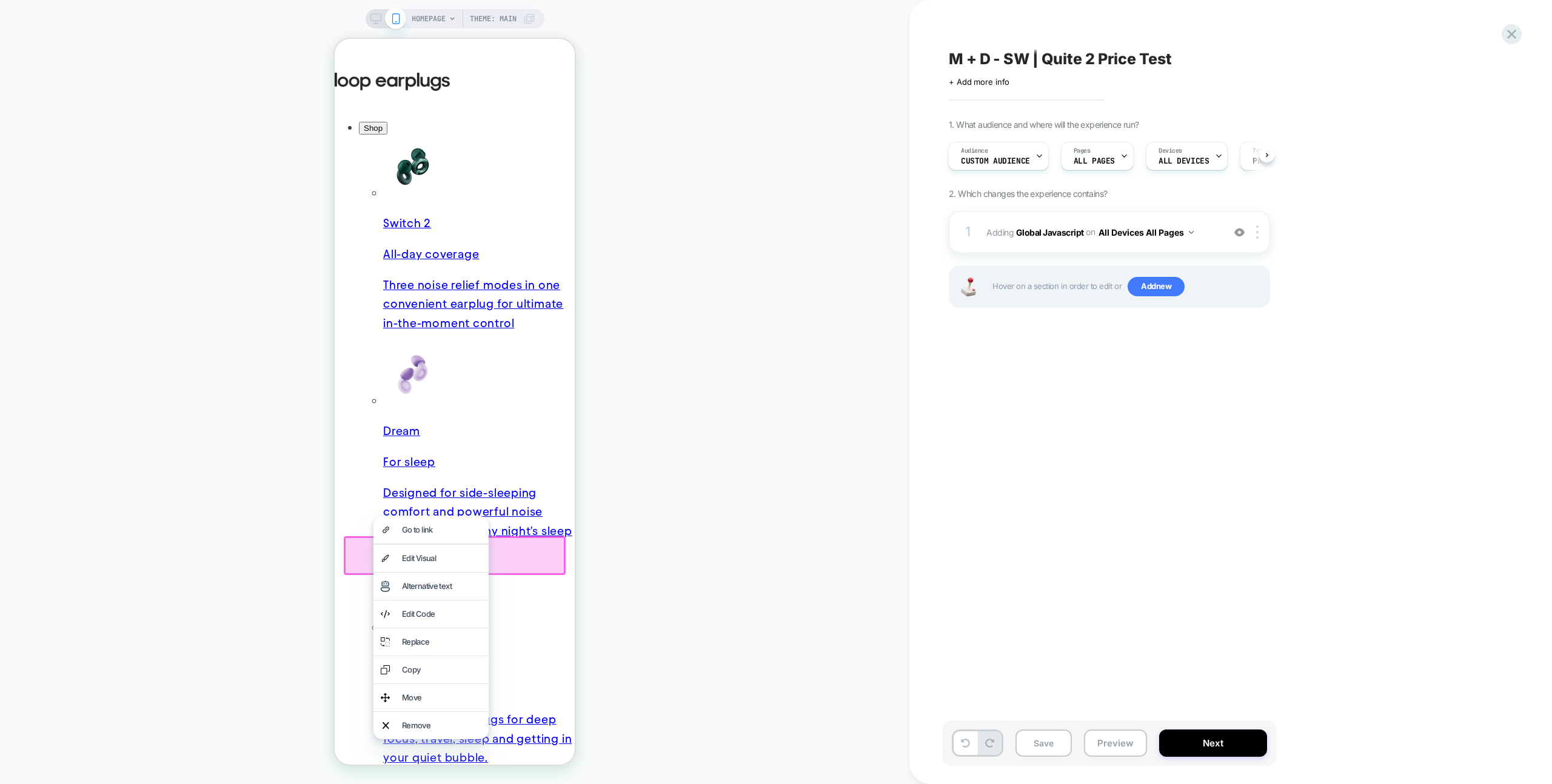 click on "HOMEPAGE Theme: MAIN" at bounding box center [455, 392] 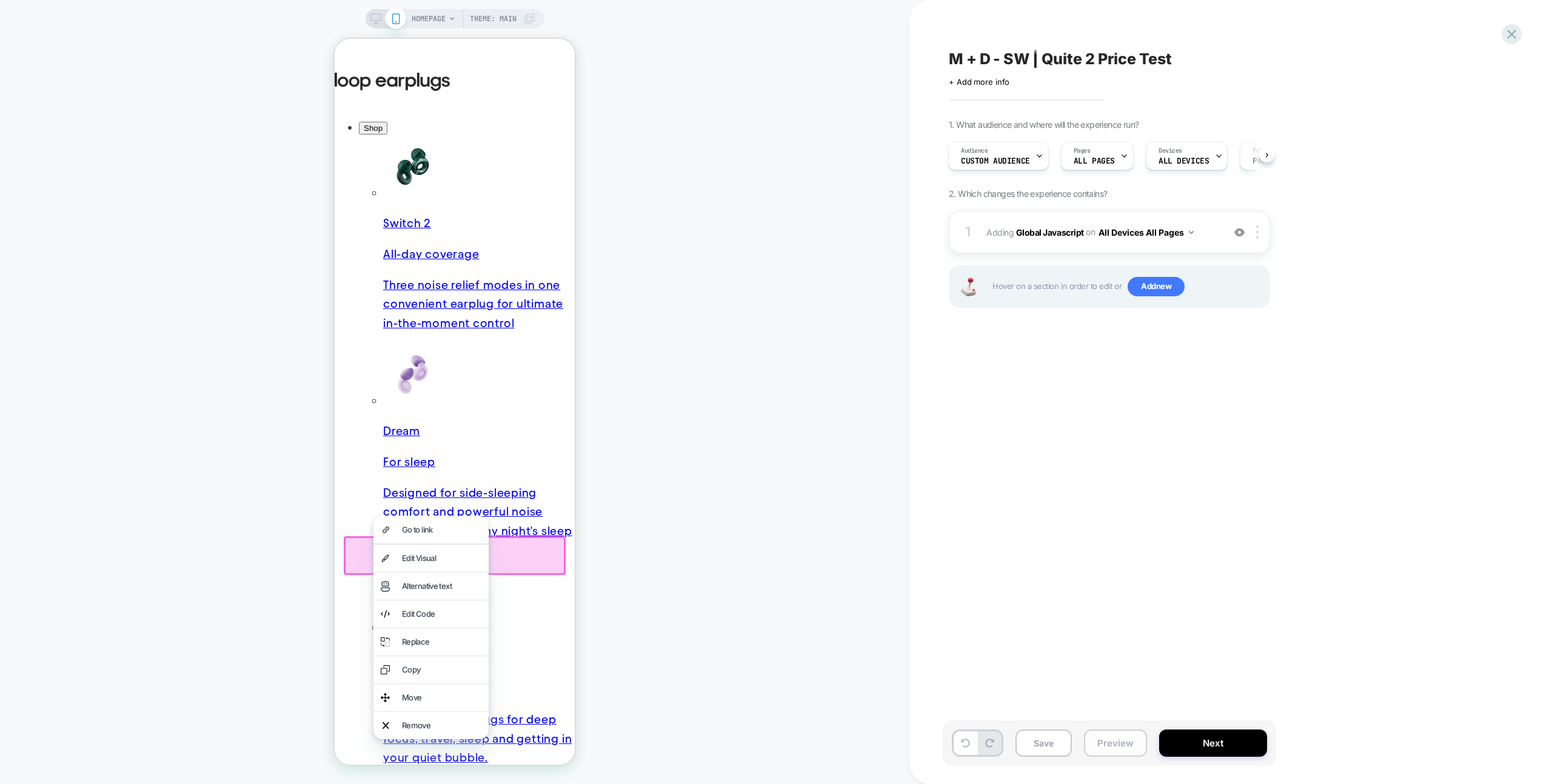 click on "Preview" at bounding box center (1116, 743) 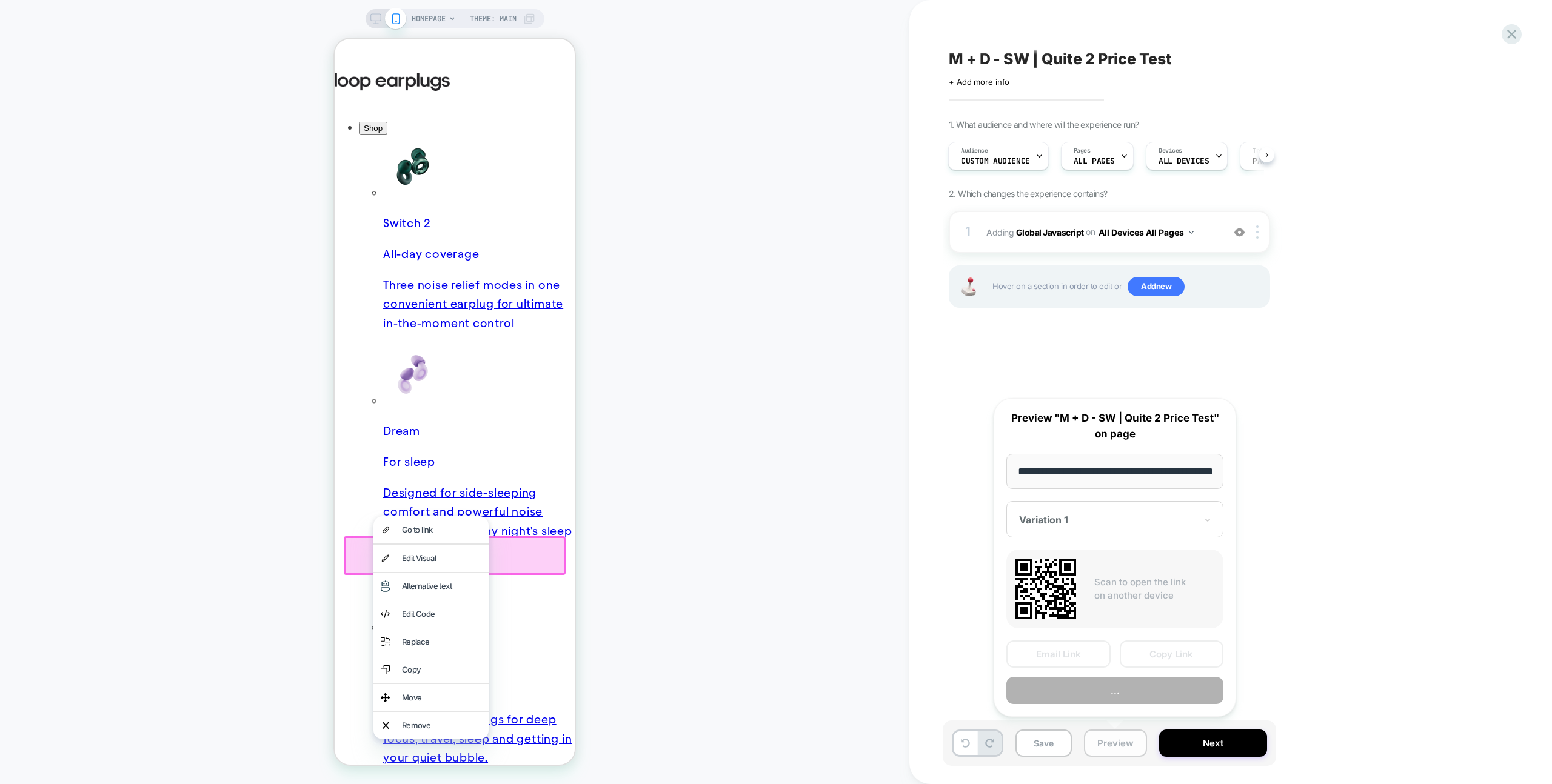 scroll, scrollTop: 0, scrollLeft: 44, axis: horizontal 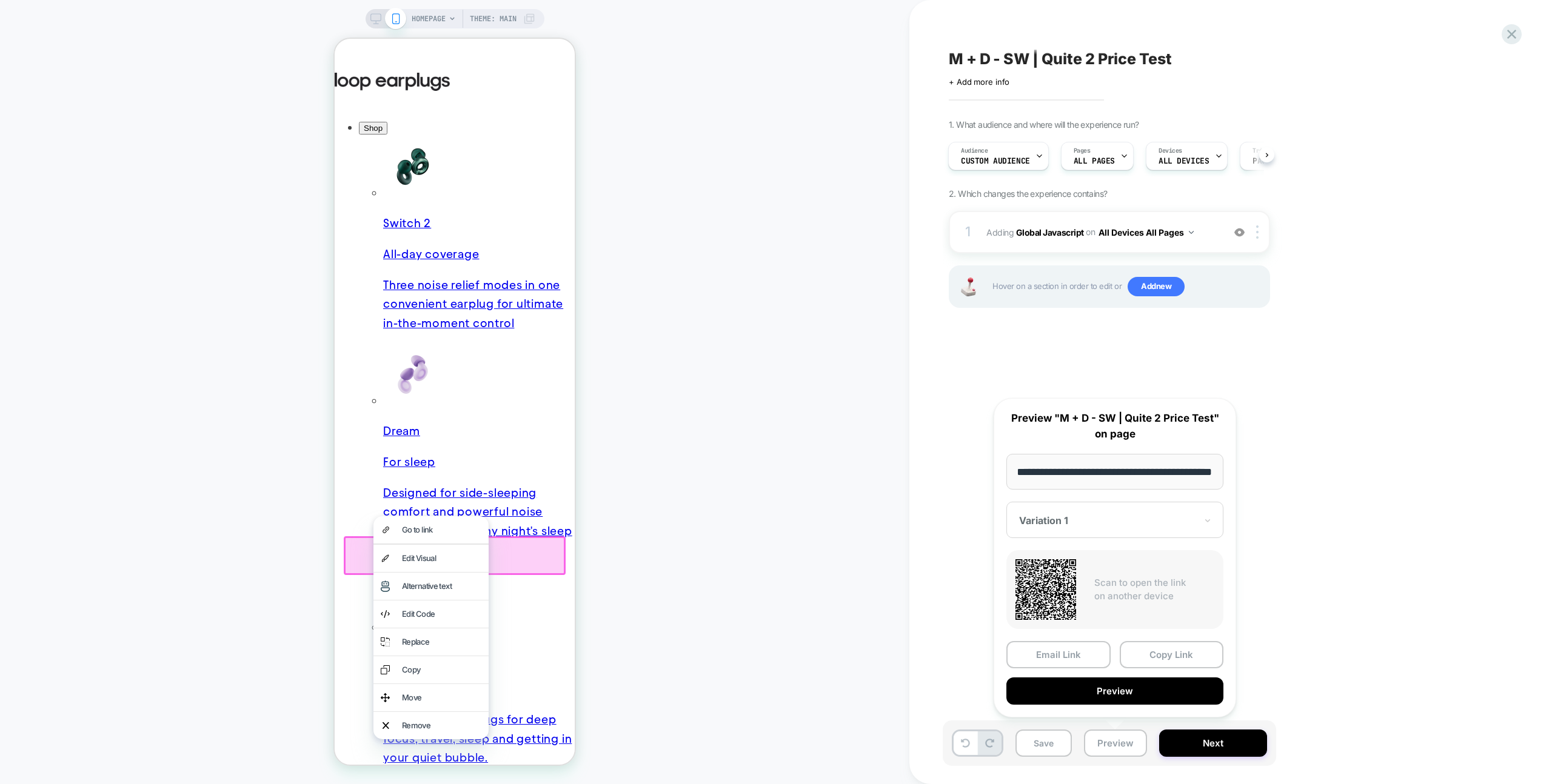 click on "**********" at bounding box center [1115, 471] 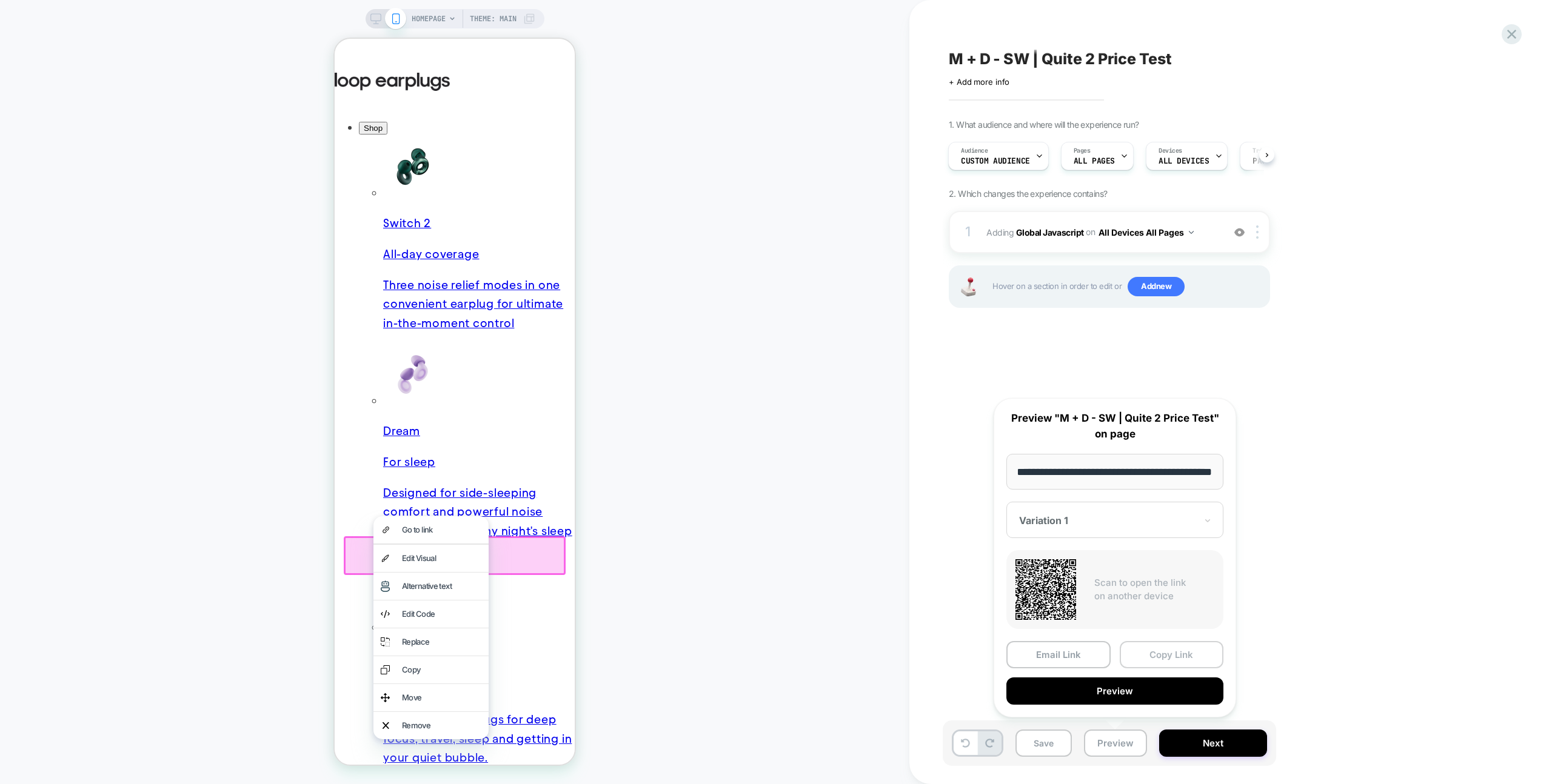 click on "Copy Link" at bounding box center (1172, 654) 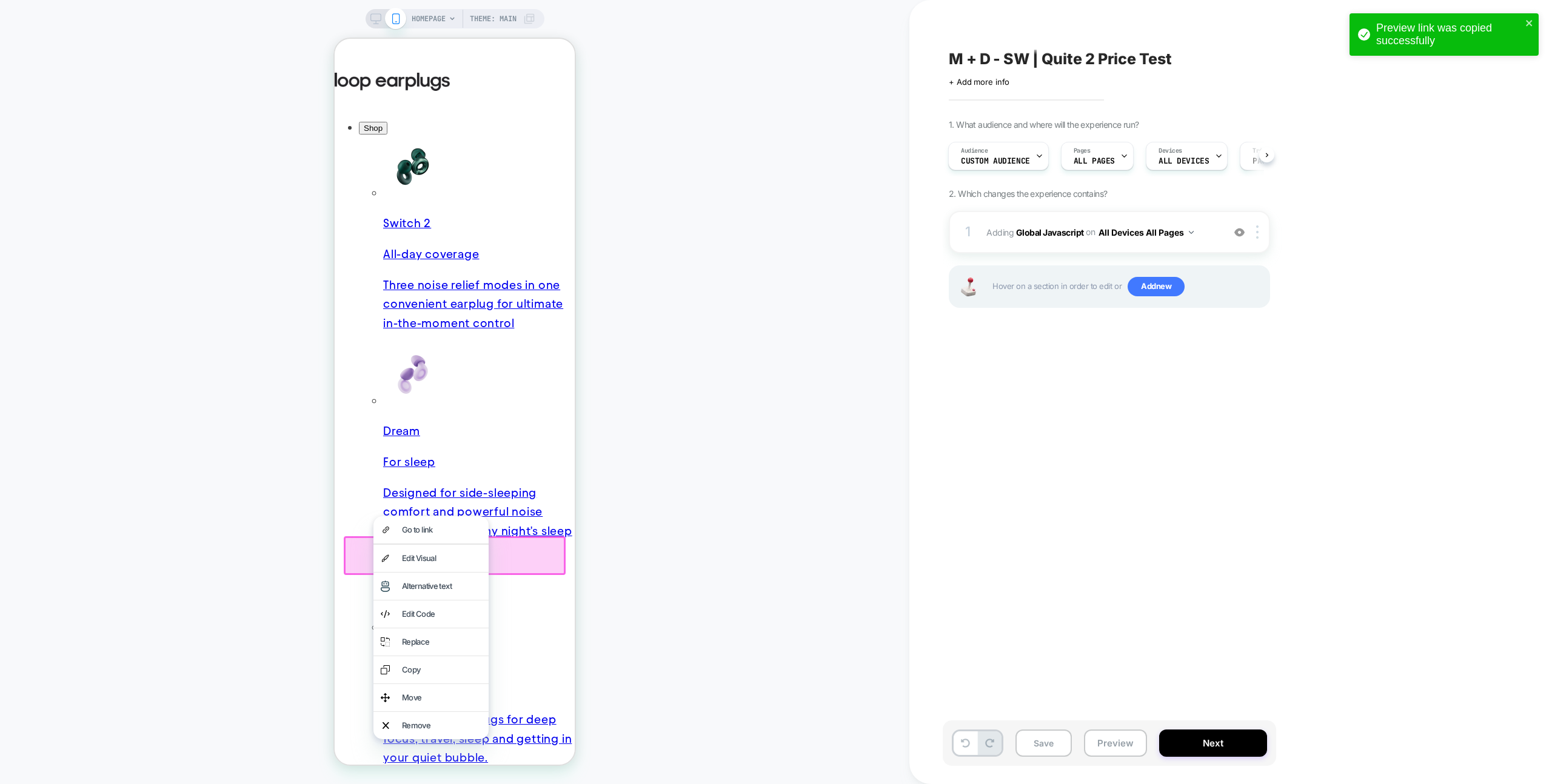click on "HOMEPAGE Theme: MAIN" at bounding box center (455, 392) 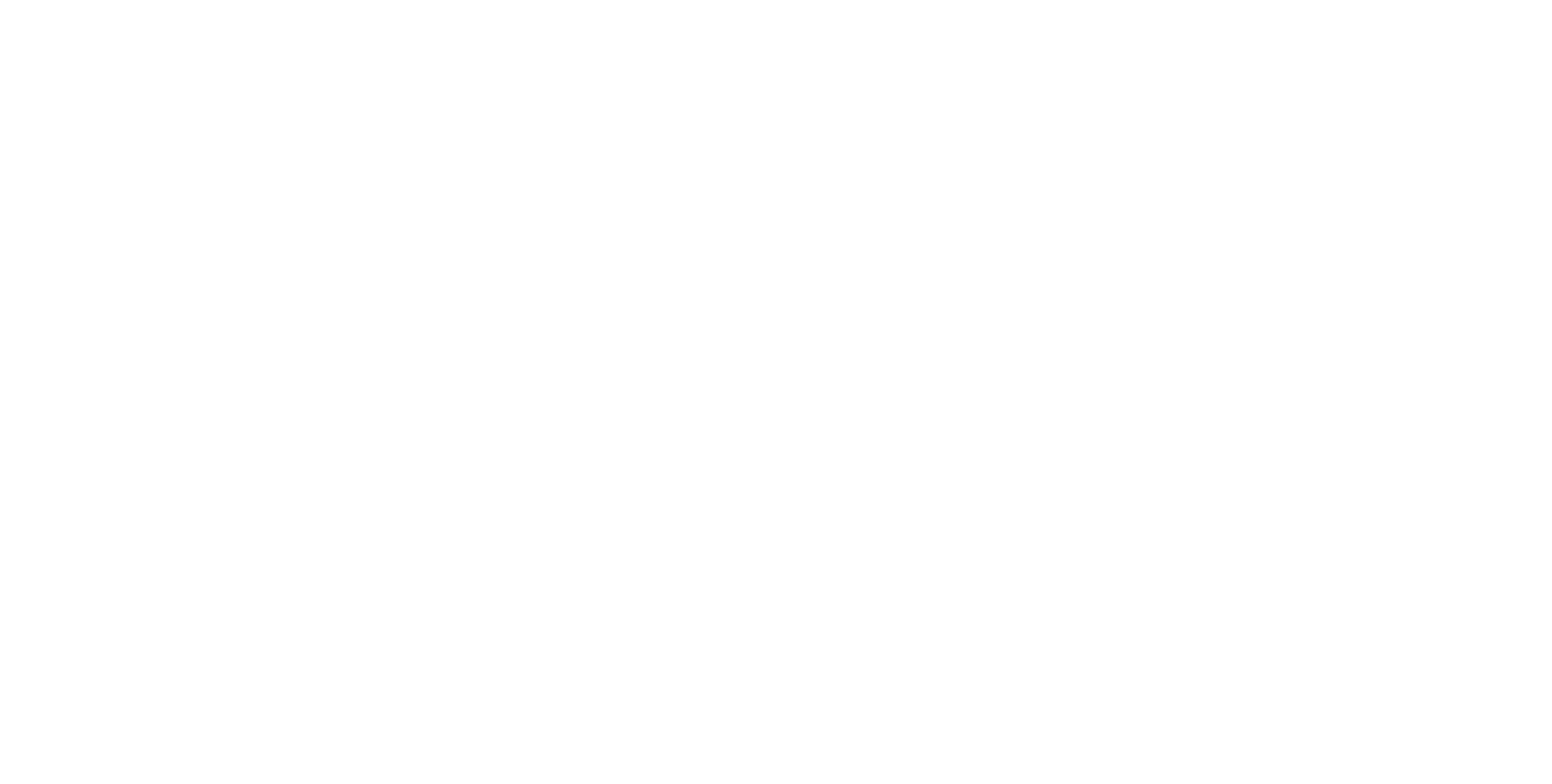 scroll, scrollTop: 0, scrollLeft: 0, axis: both 